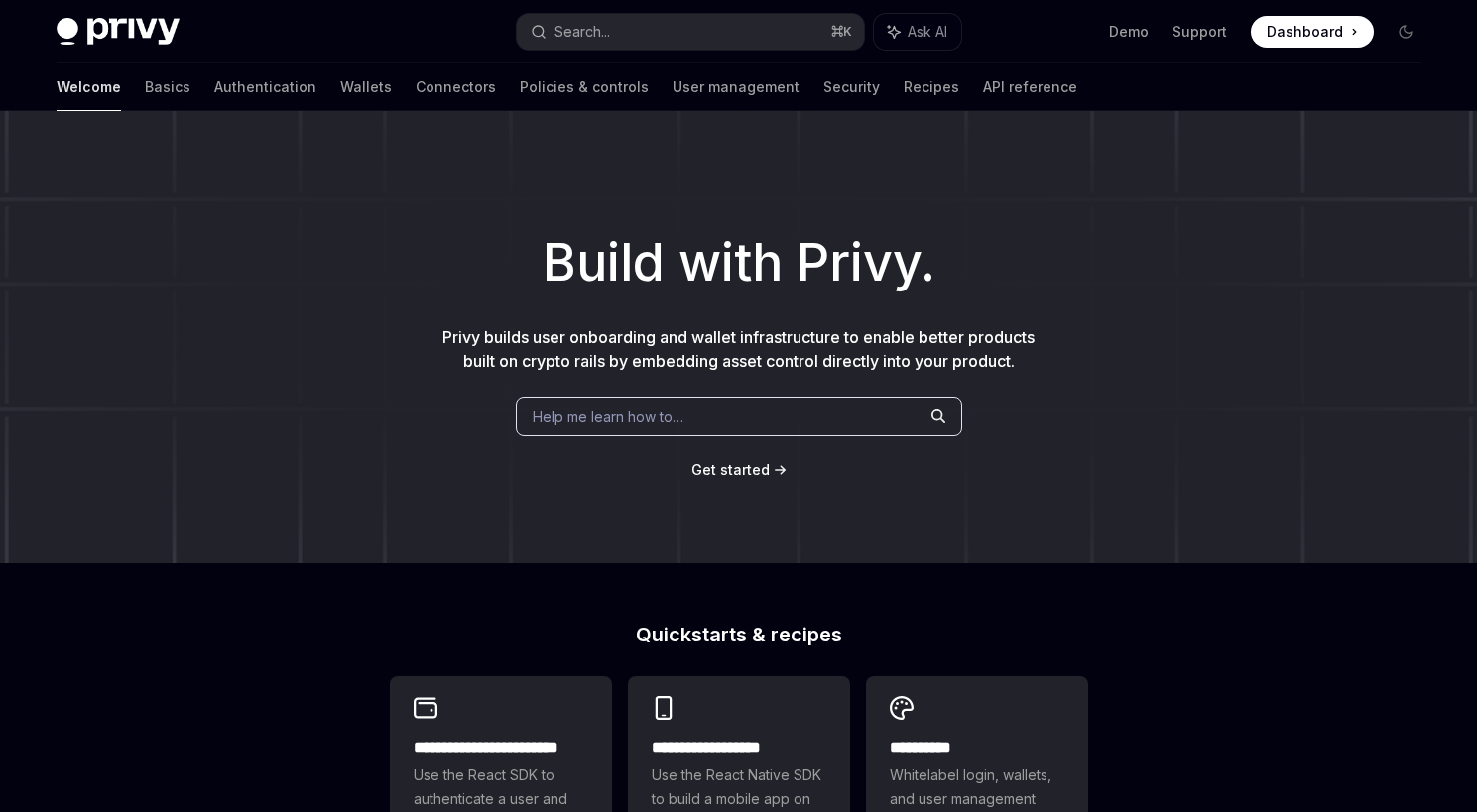 scroll, scrollTop: 0, scrollLeft: 0, axis: both 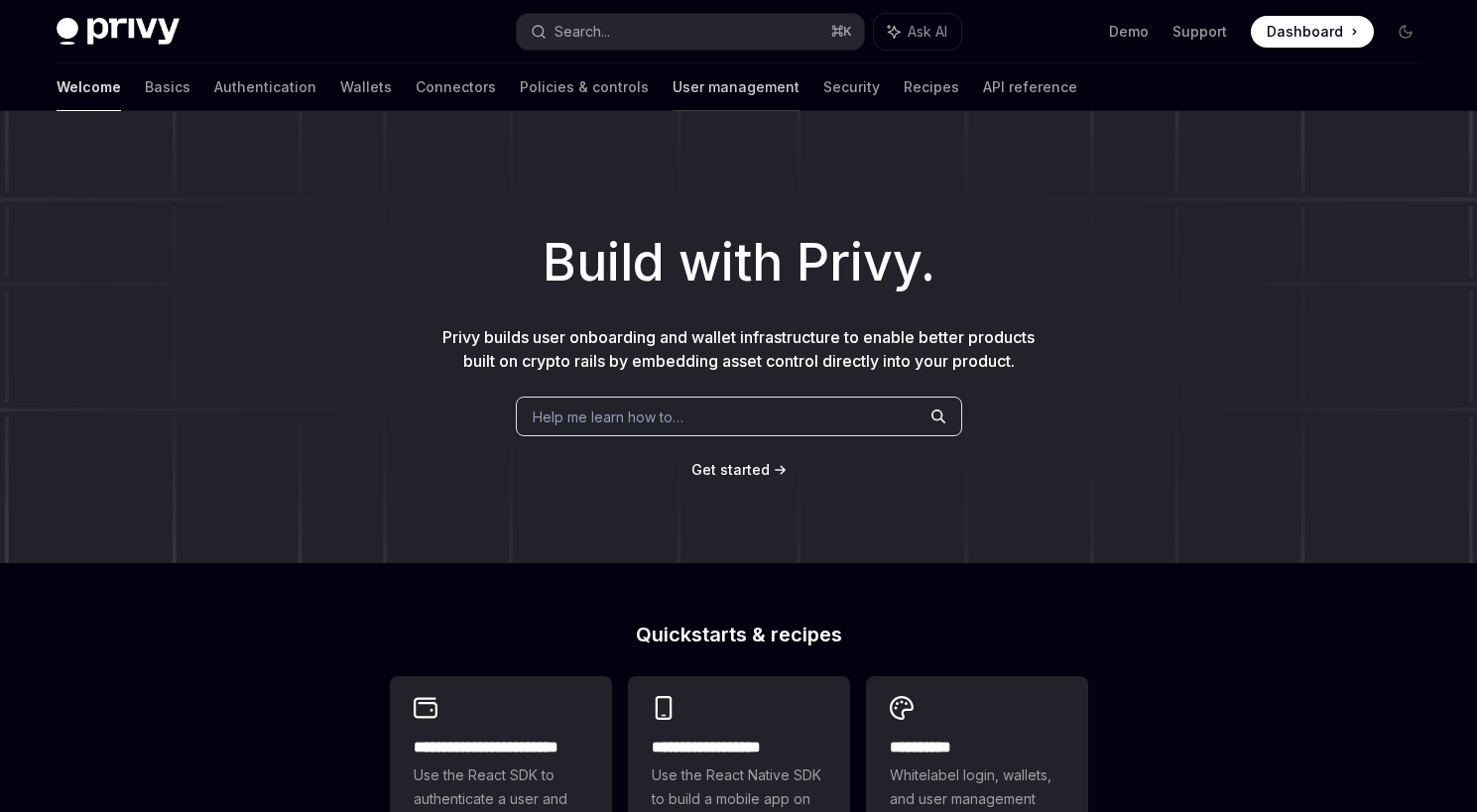 click on "User management" at bounding box center [736, 87] 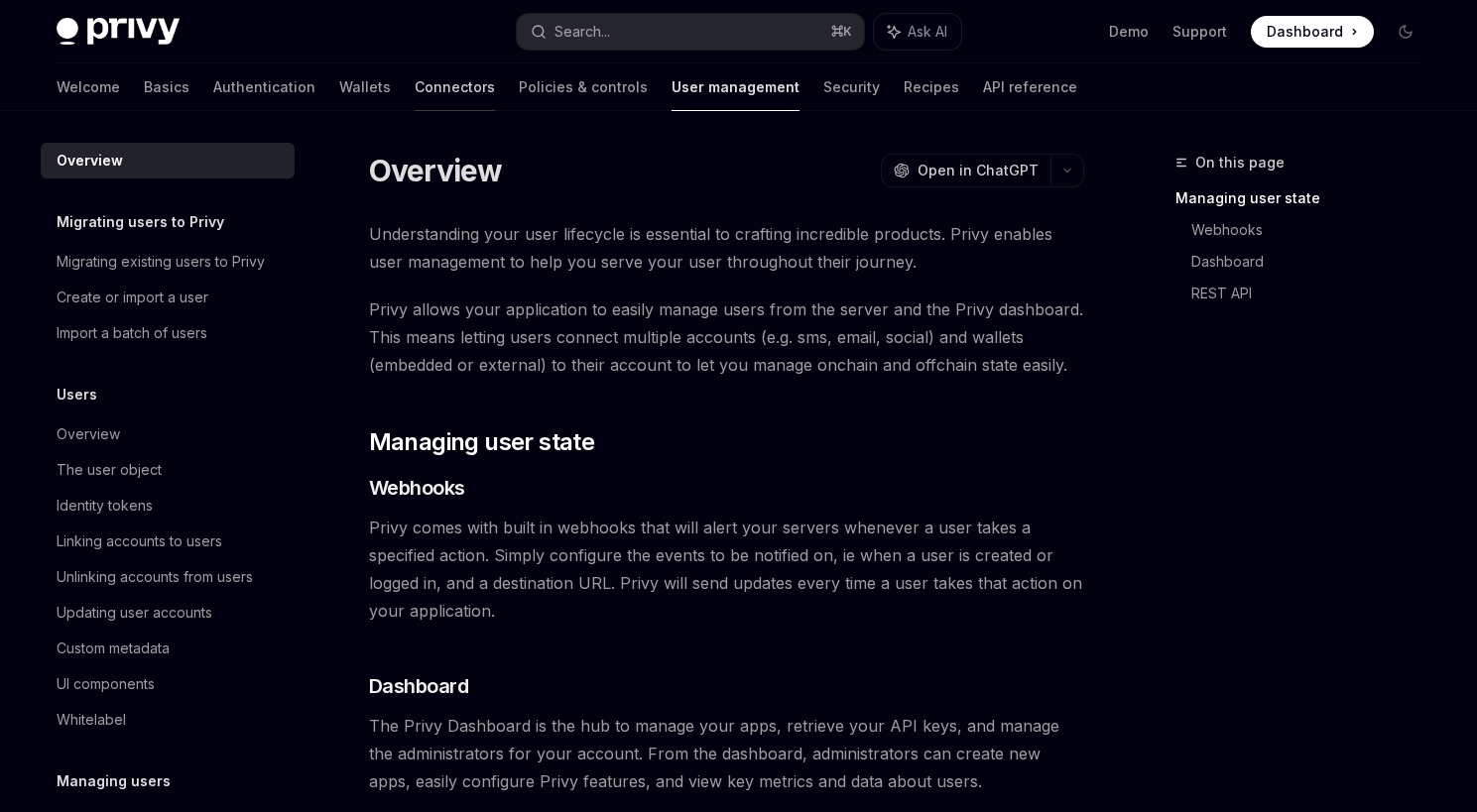 click on "Connectors" at bounding box center (454, 87) 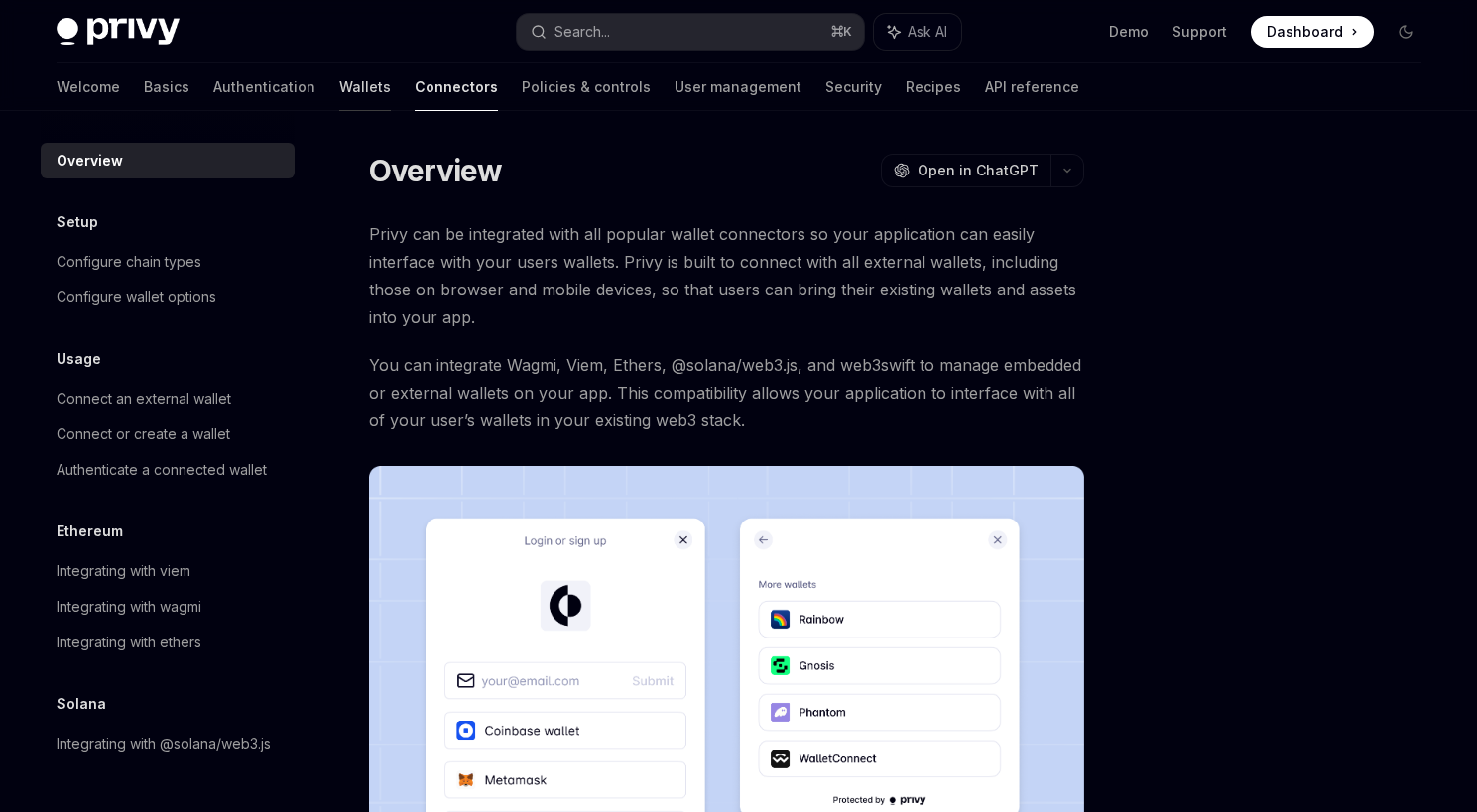 click on "Wallets" at bounding box center (365, 87) 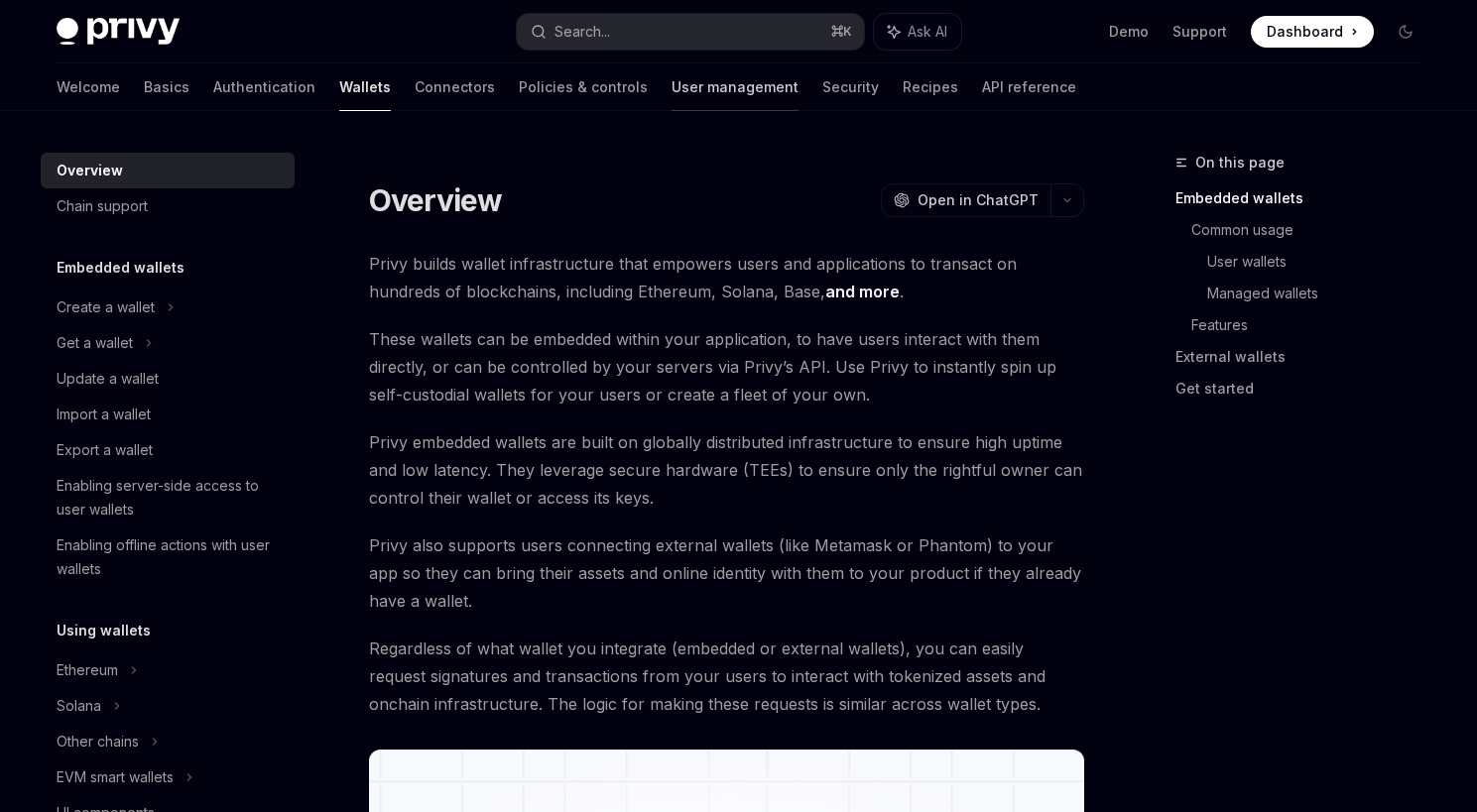 click on "User management" at bounding box center (735, 87) 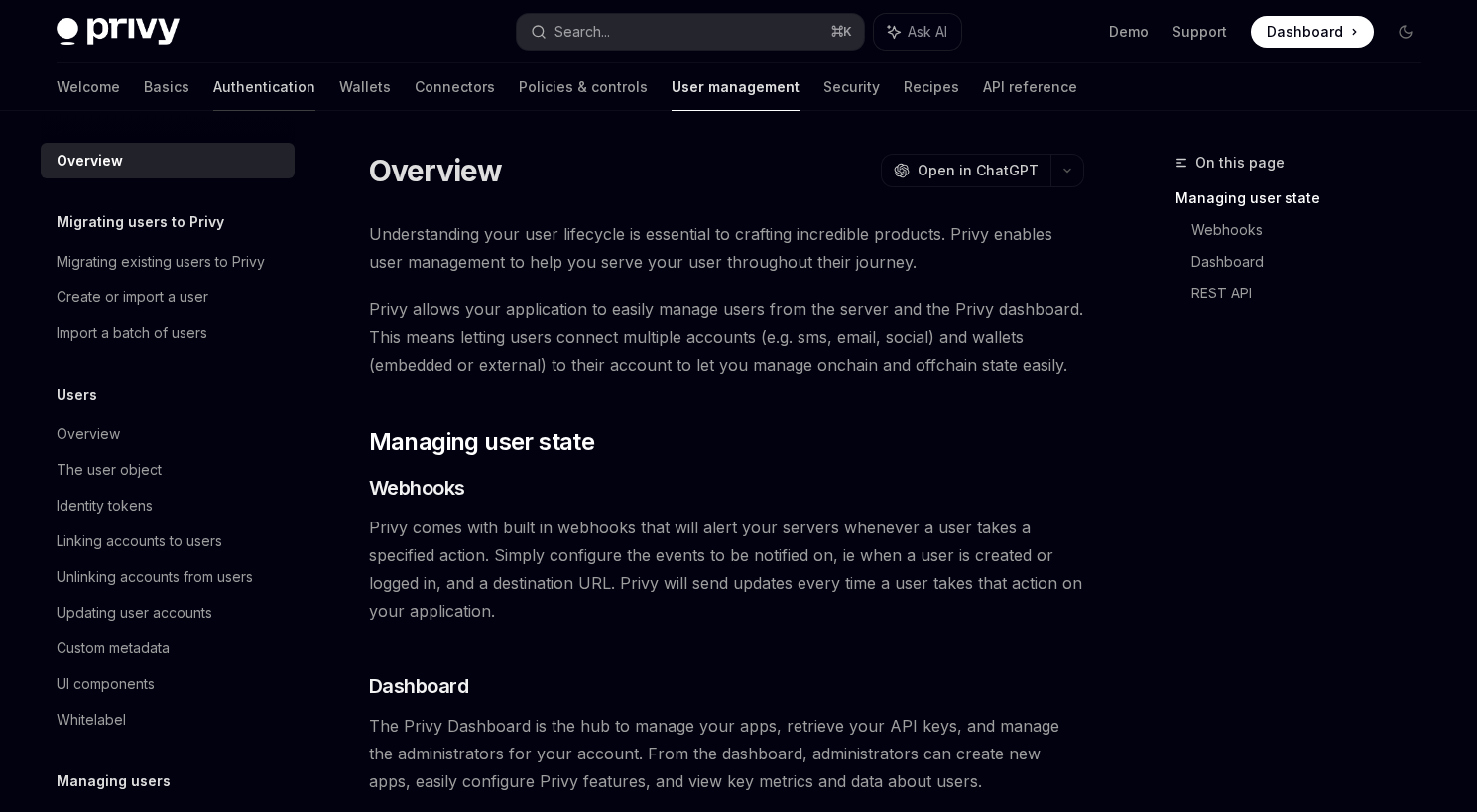 click on "Authentication" at bounding box center (264, 87) 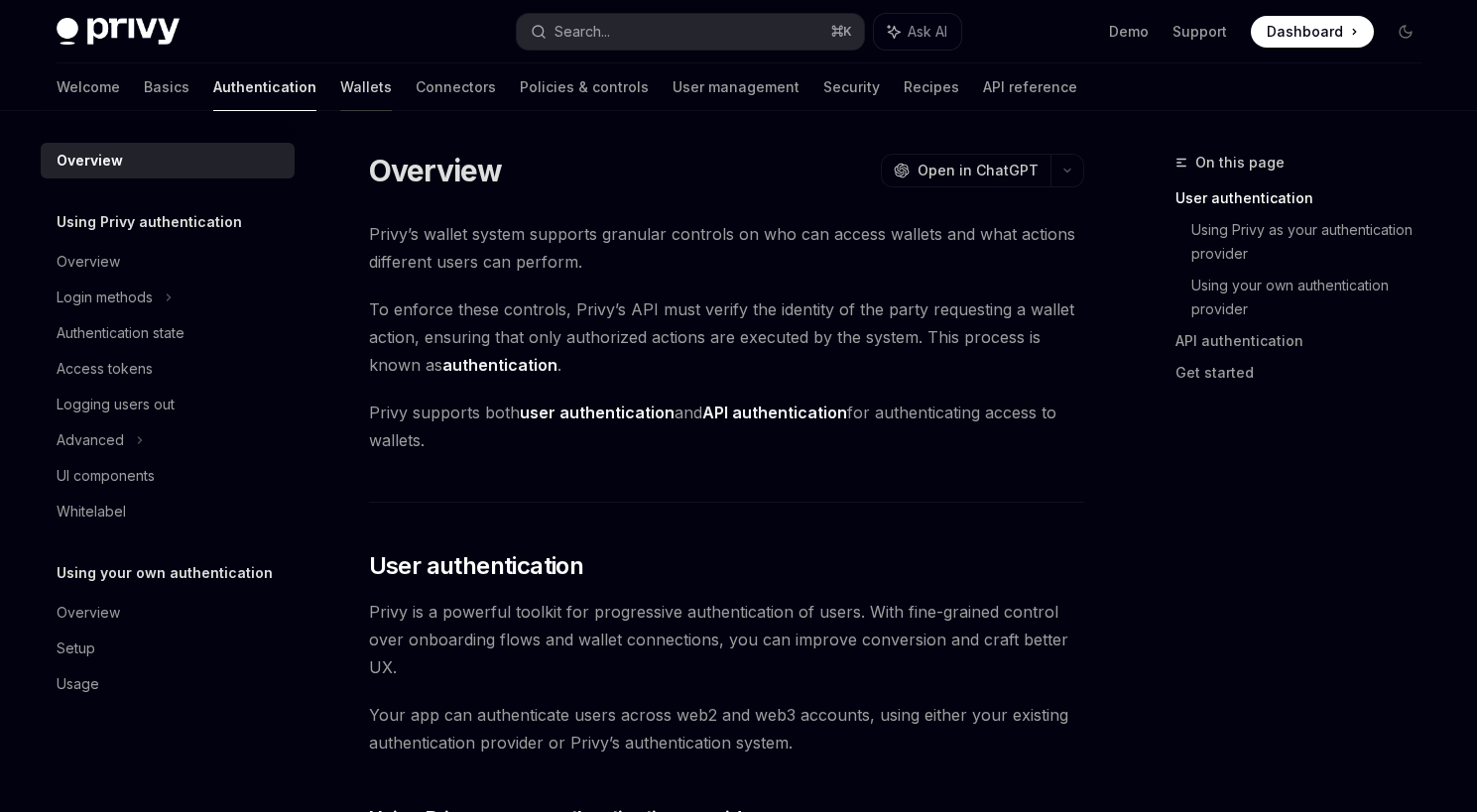 click on "Wallets" at bounding box center (366, 87) 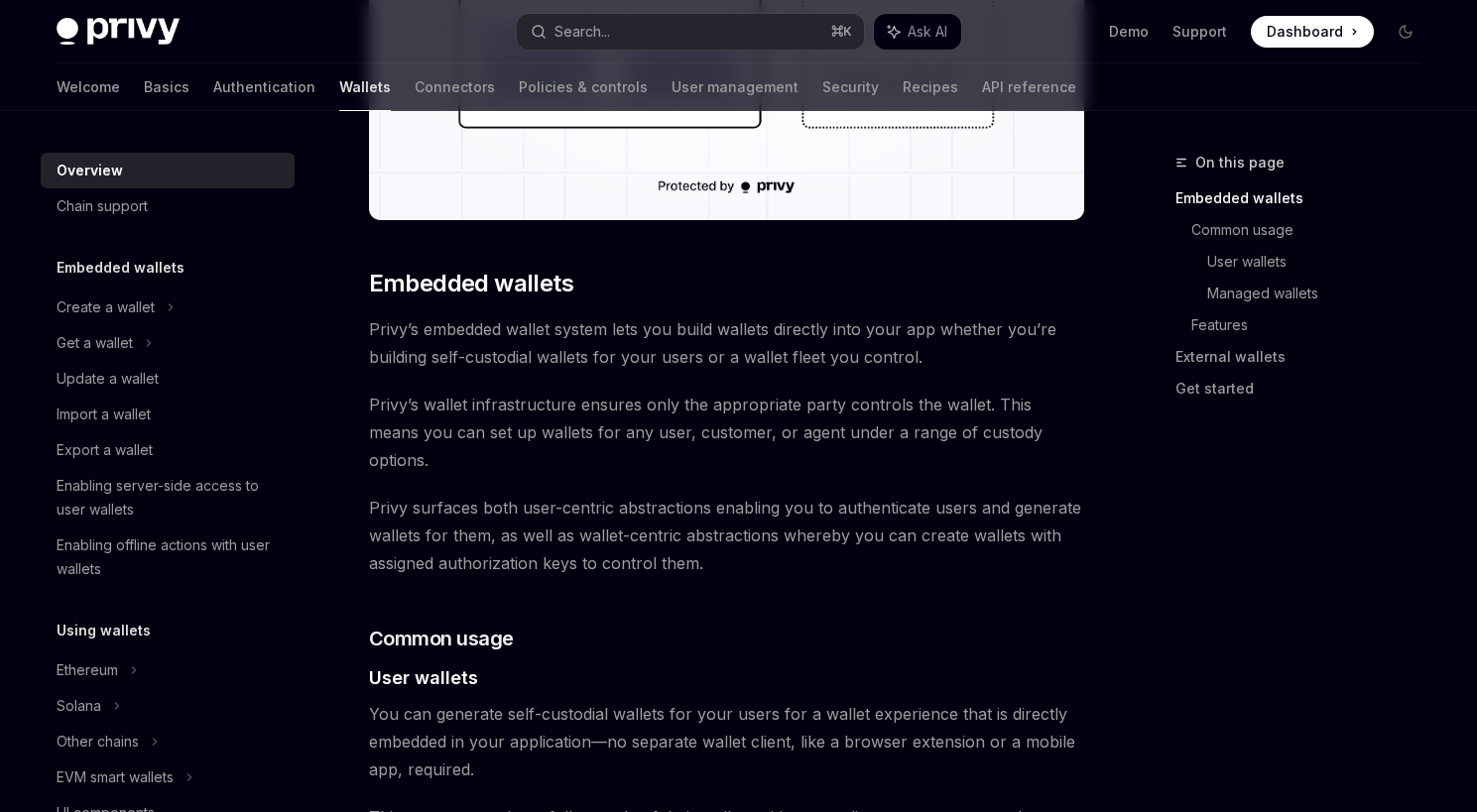 scroll, scrollTop: 936, scrollLeft: 0, axis: vertical 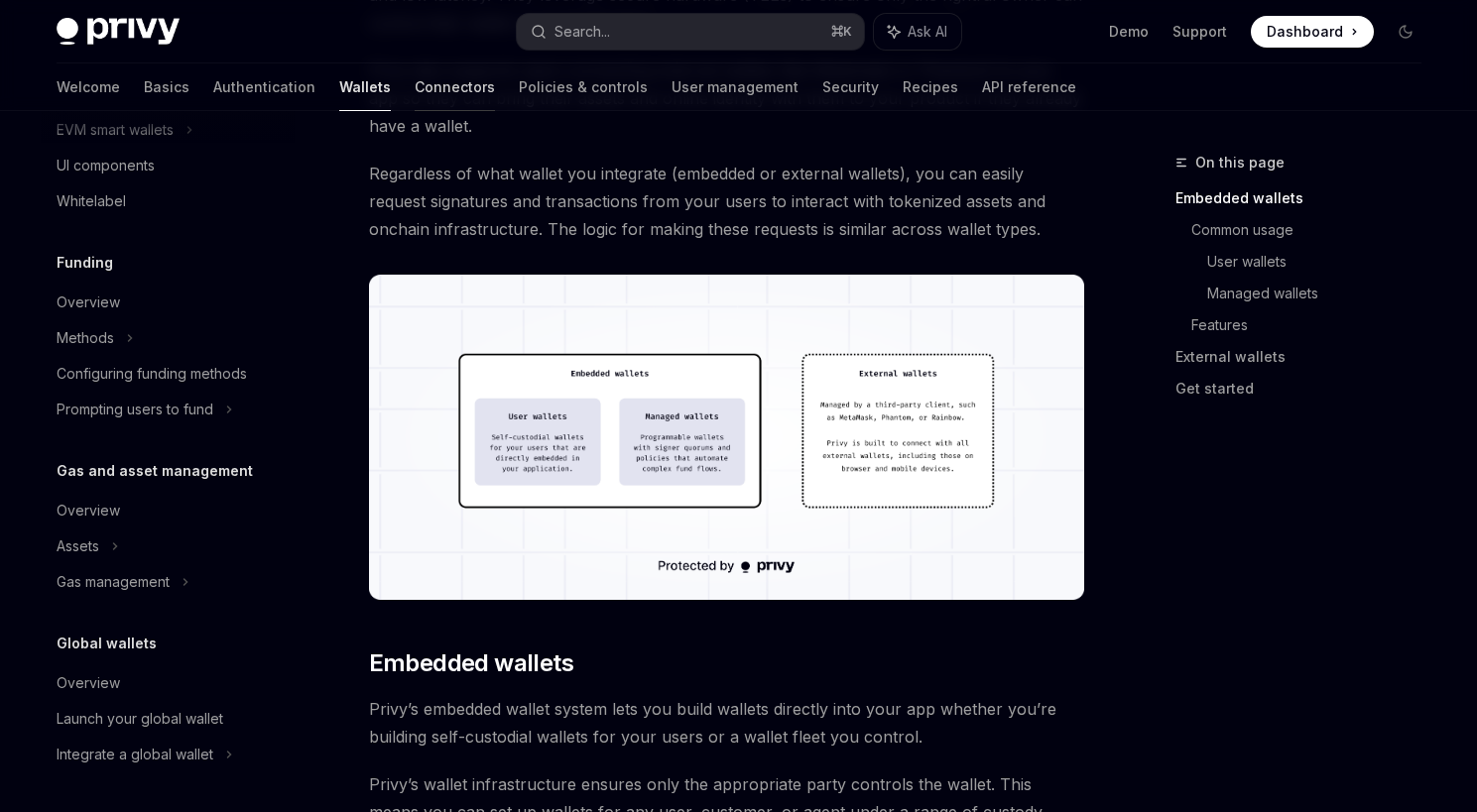 click on "Connectors" at bounding box center [454, 87] 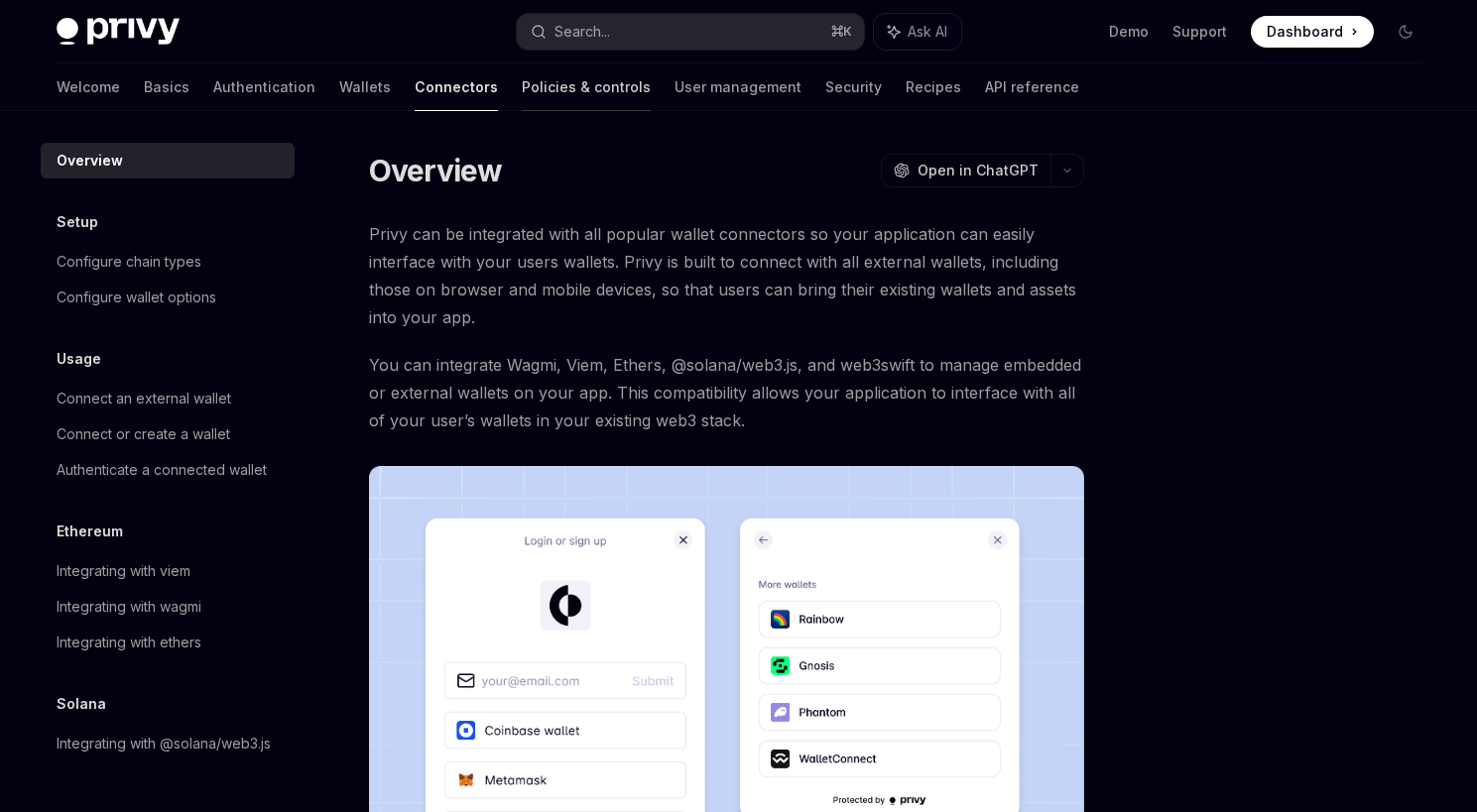 click on "Policies & controls" at bounding box center [586, 87] 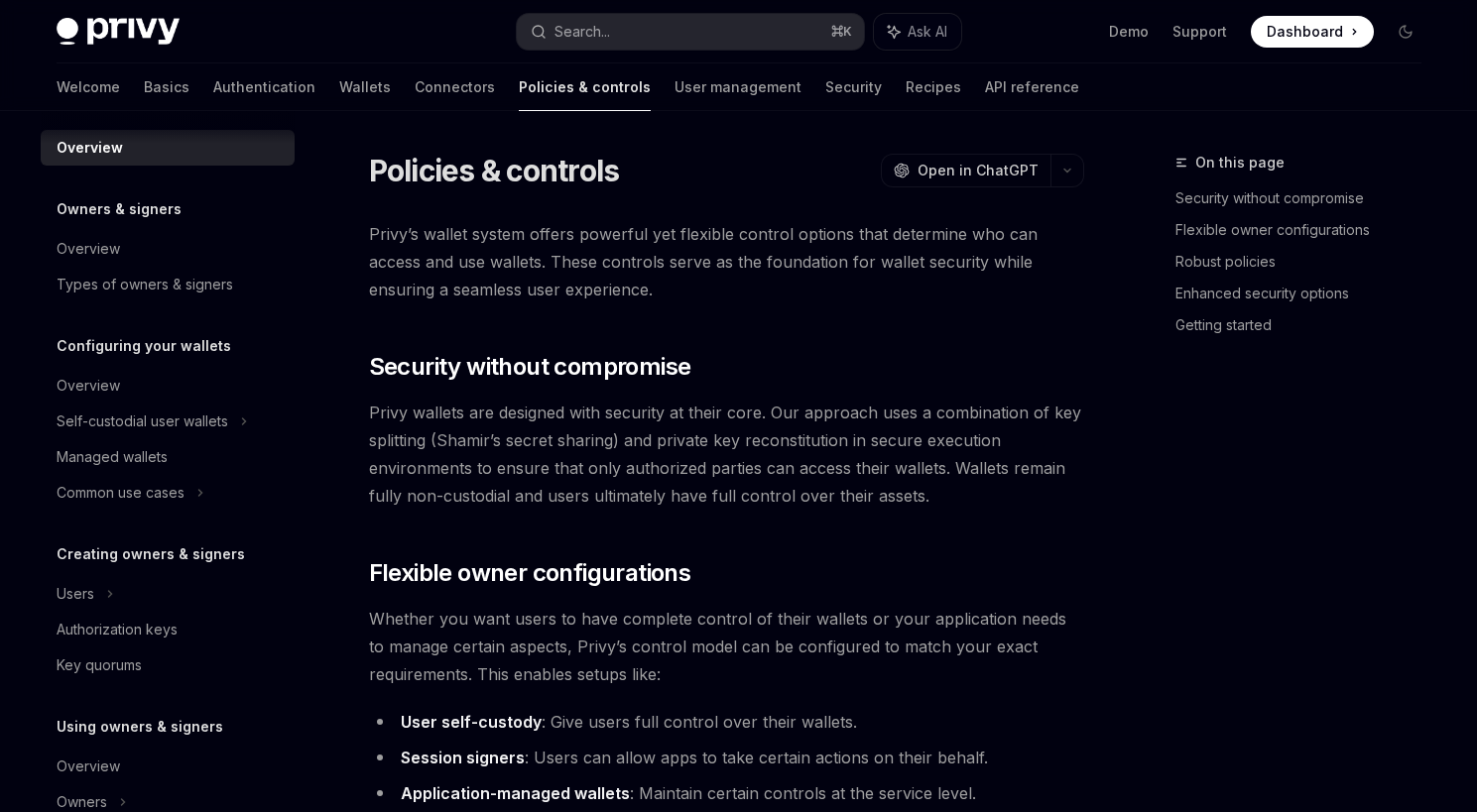 scroll, scrollTop: 0, scrollLeft: 0, axis: both 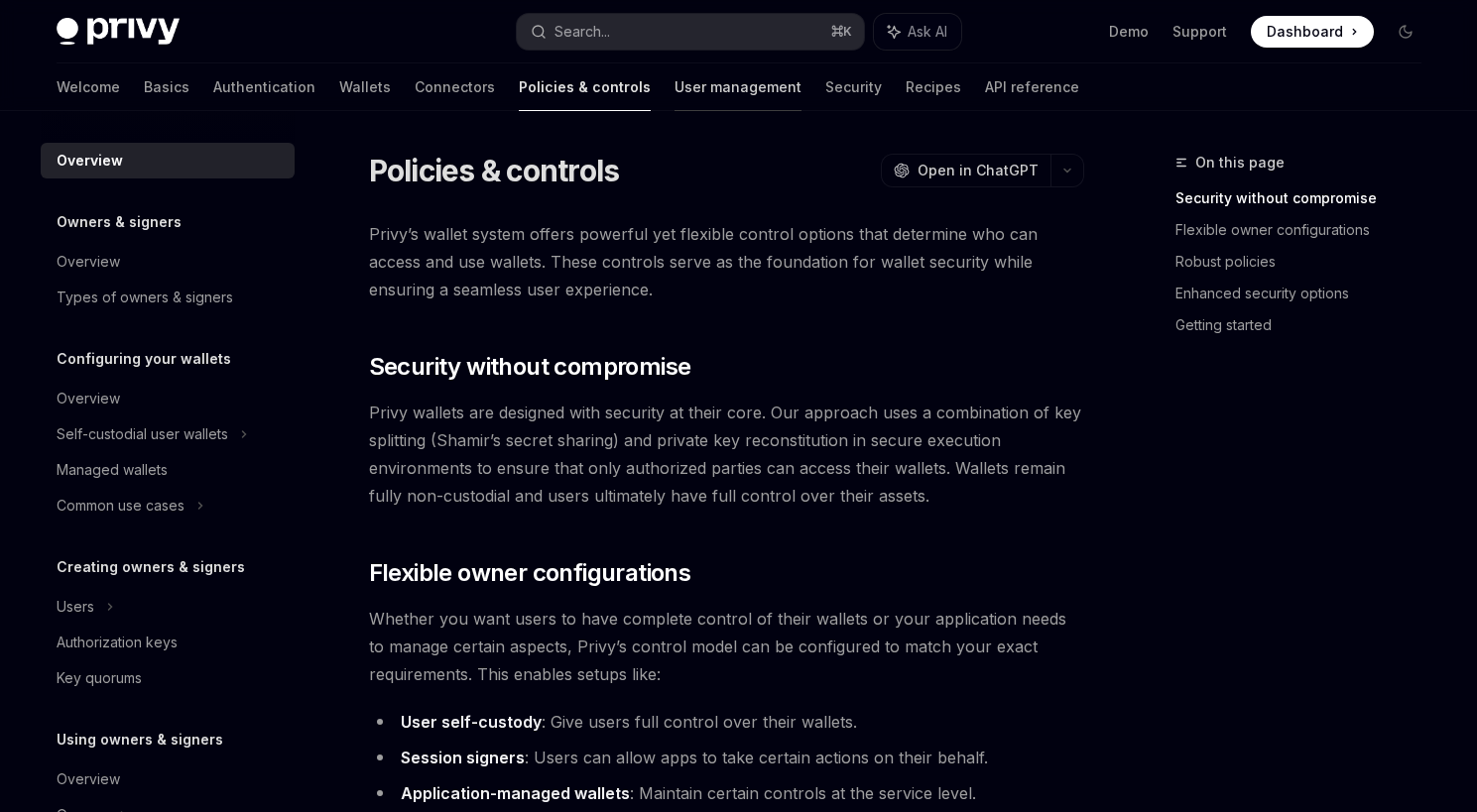 click on "User management" at bounding box center [738, 87] 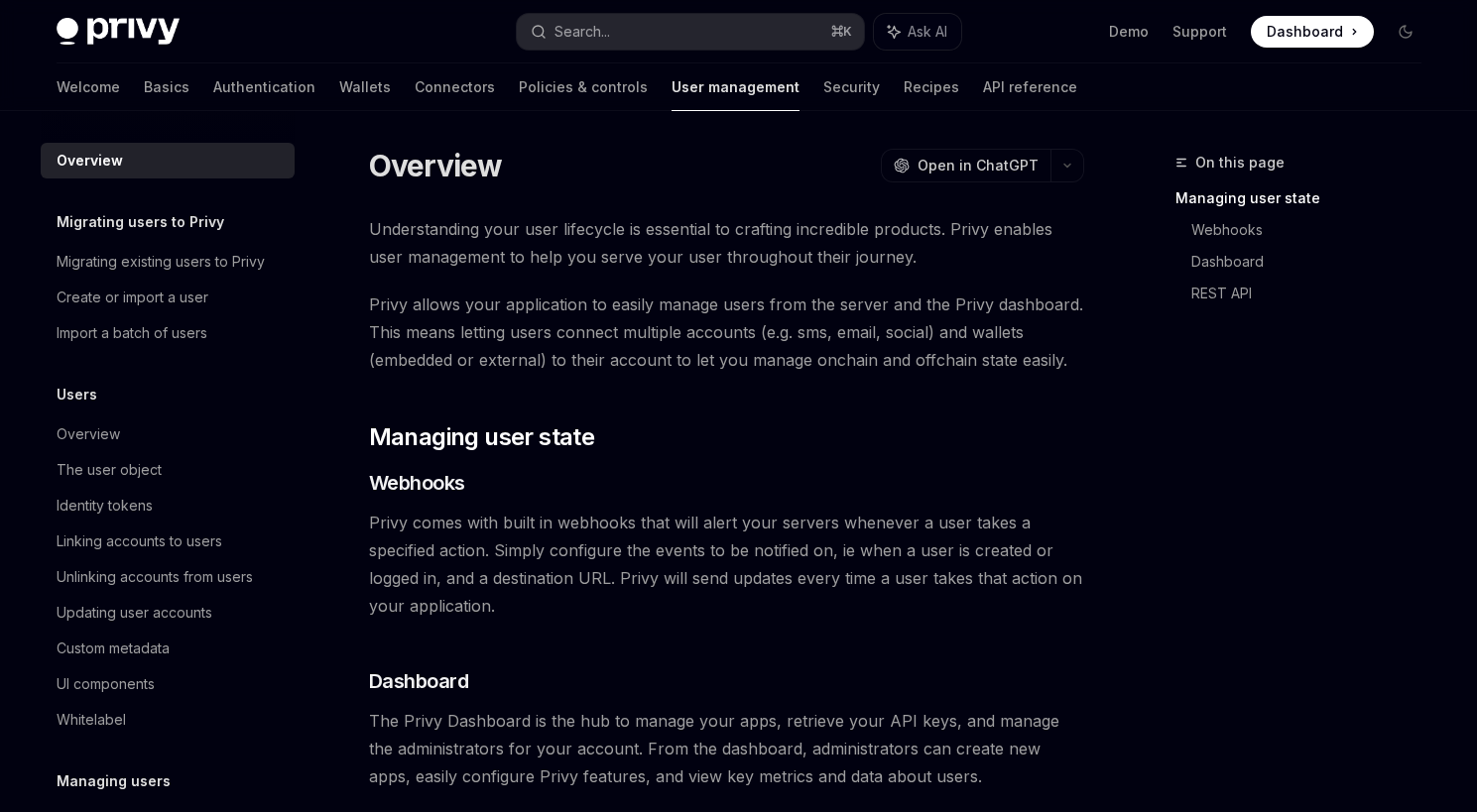 scroll, scrollTop: 0, scrollLeft: 0, axis: both 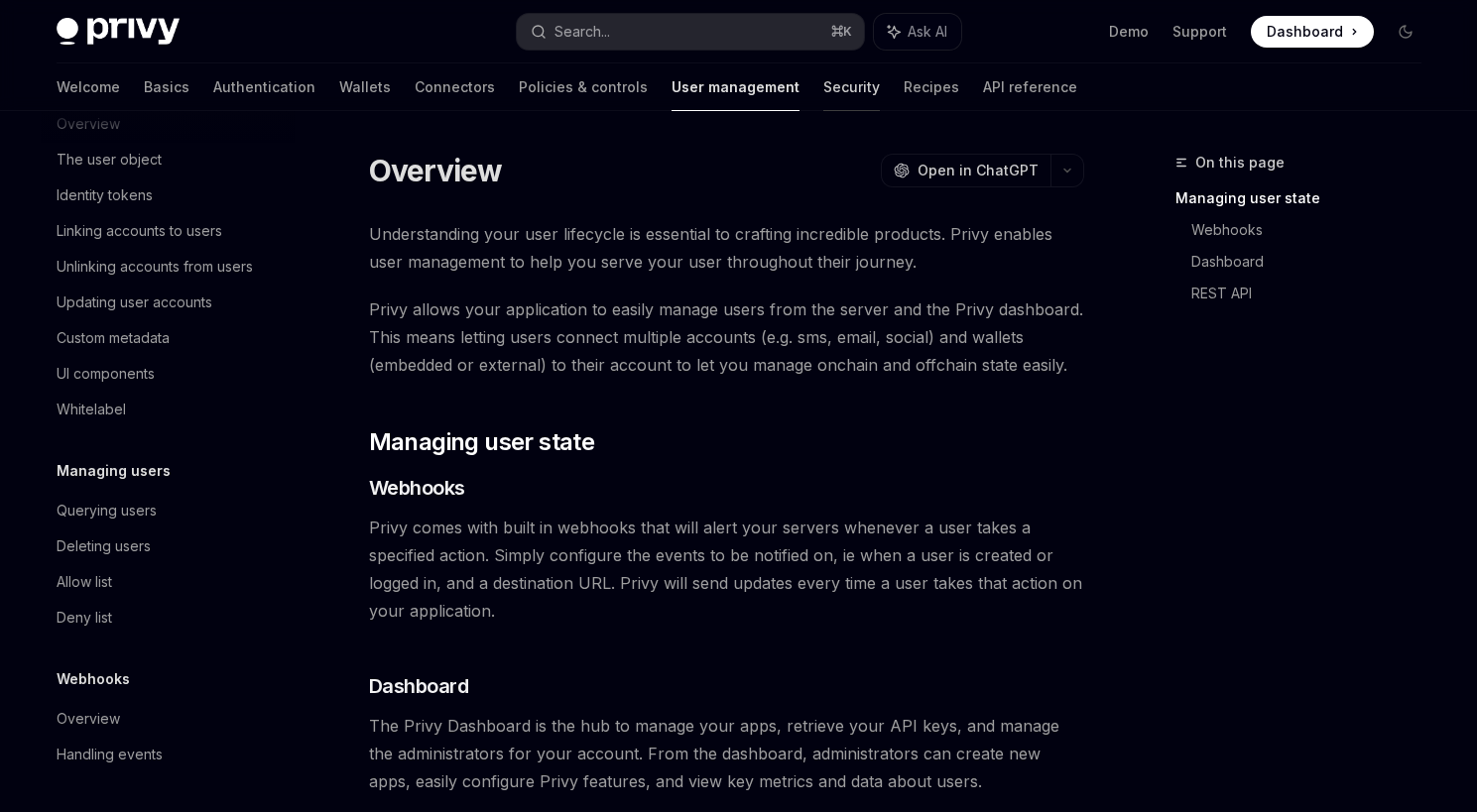 click on "Security" at bounding box center (851, 87) 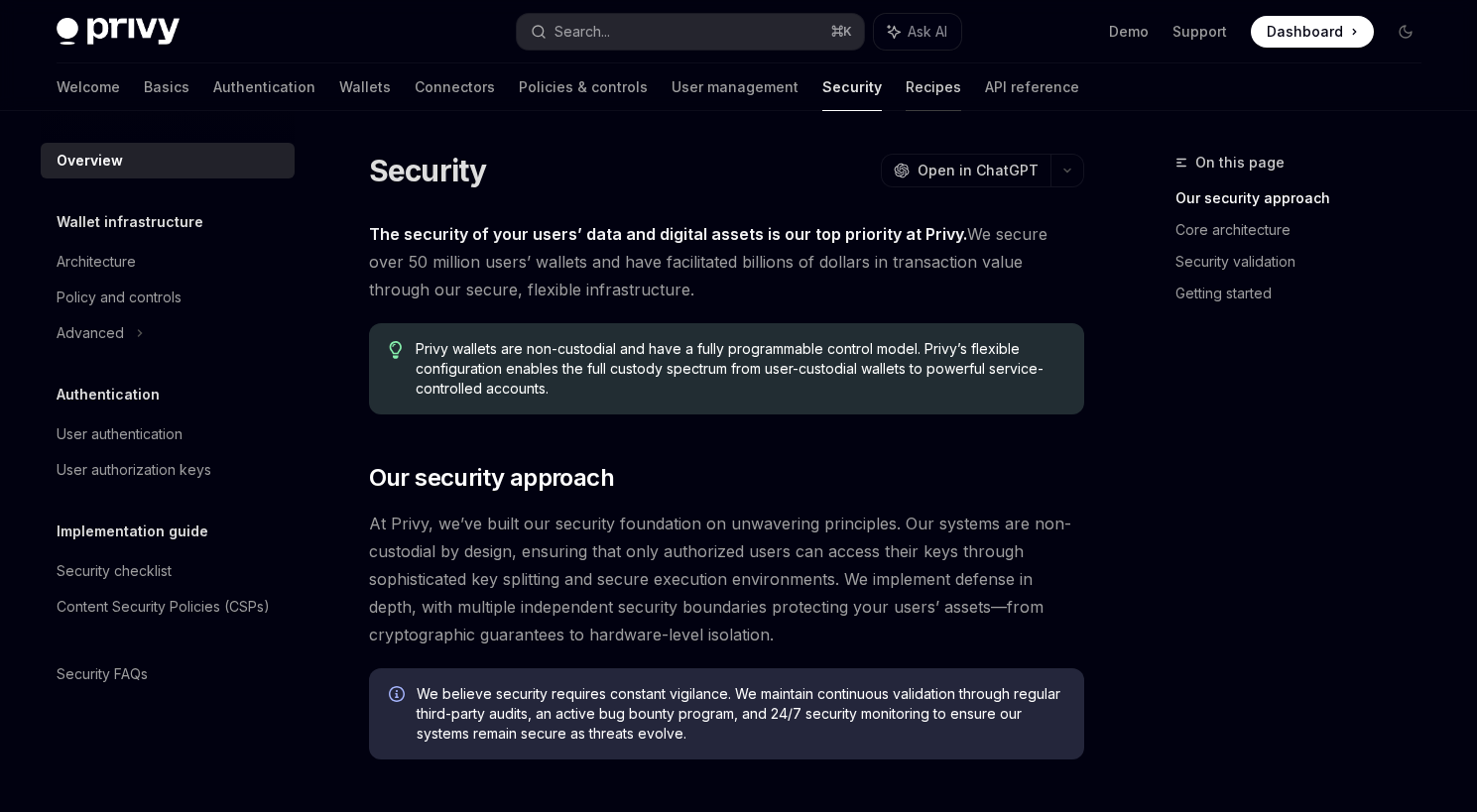 click on "Recipes" at bounding box center [933, 87] 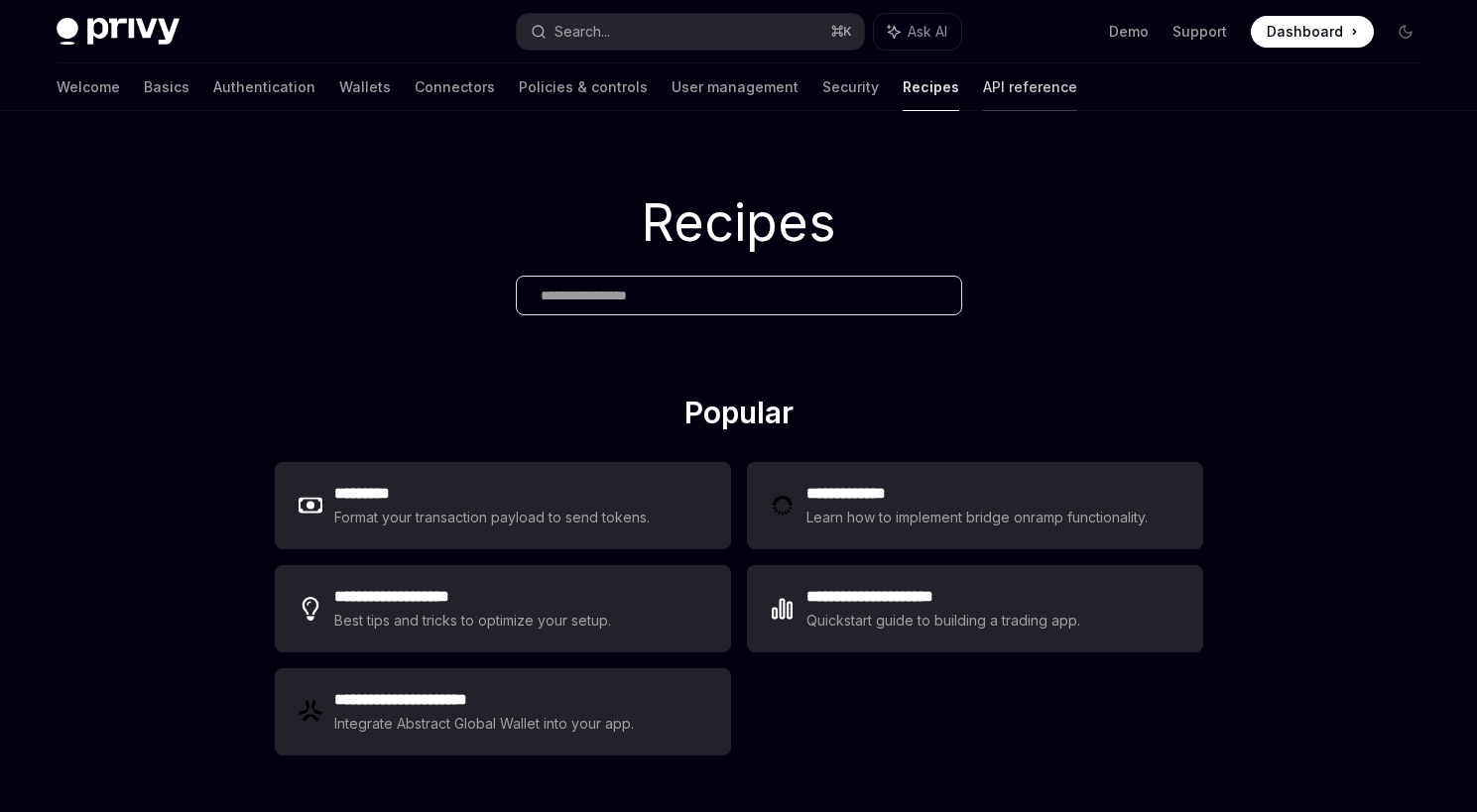 click on "API reference" at bounding box center (1030, 87) 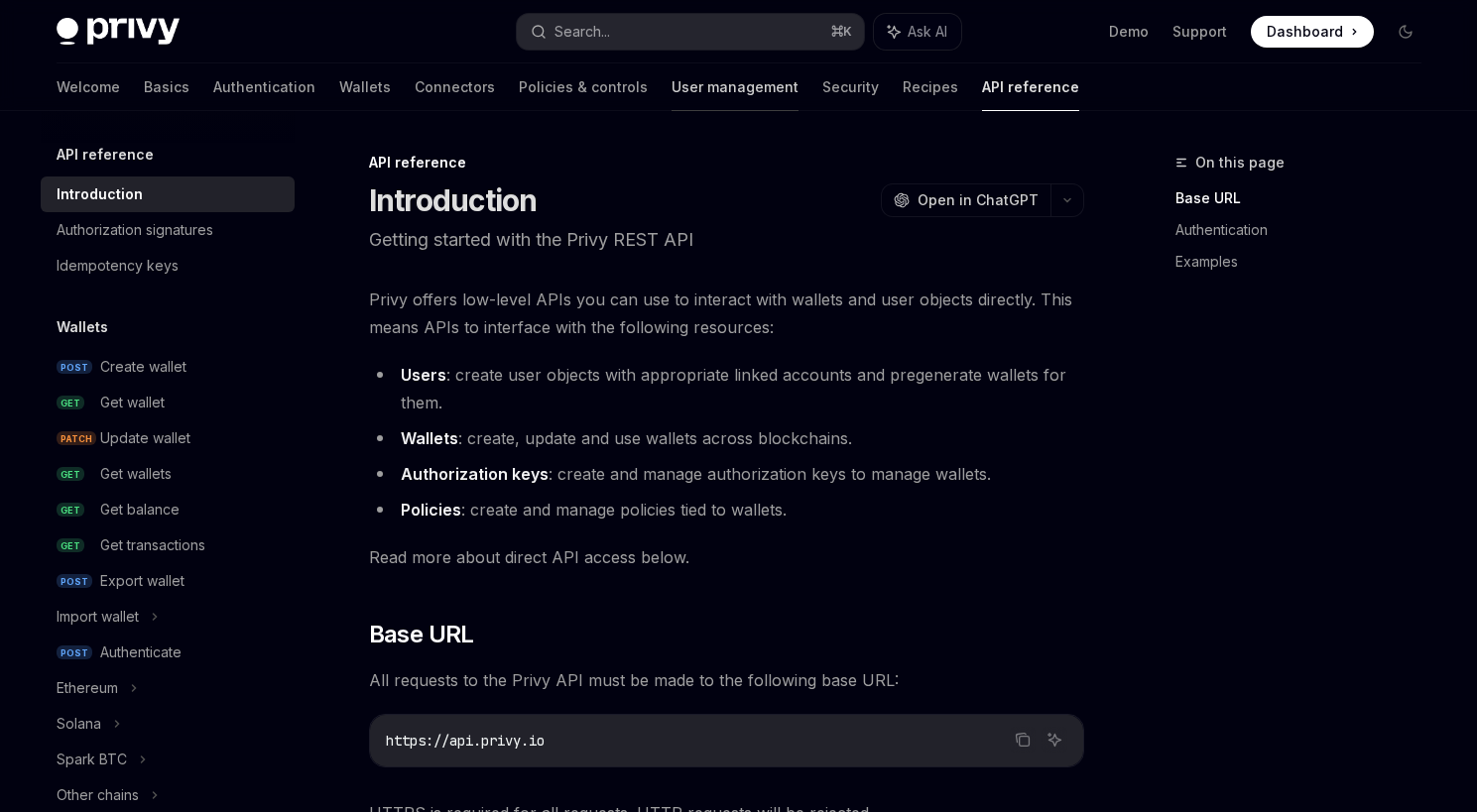 click on "User management" at bounding box center [735, 87] 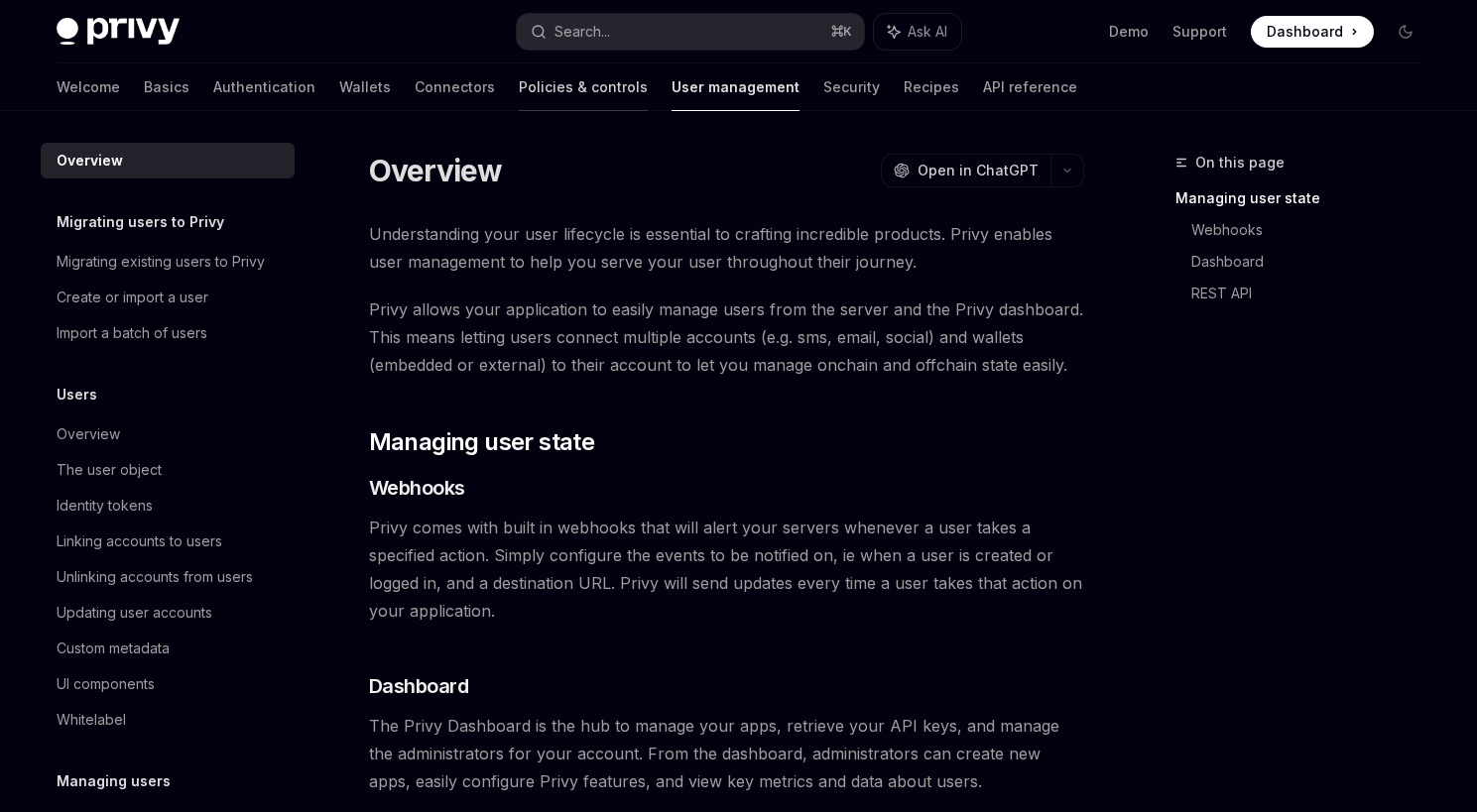 click on "Policies & controls" at bounding box center [583, 87] 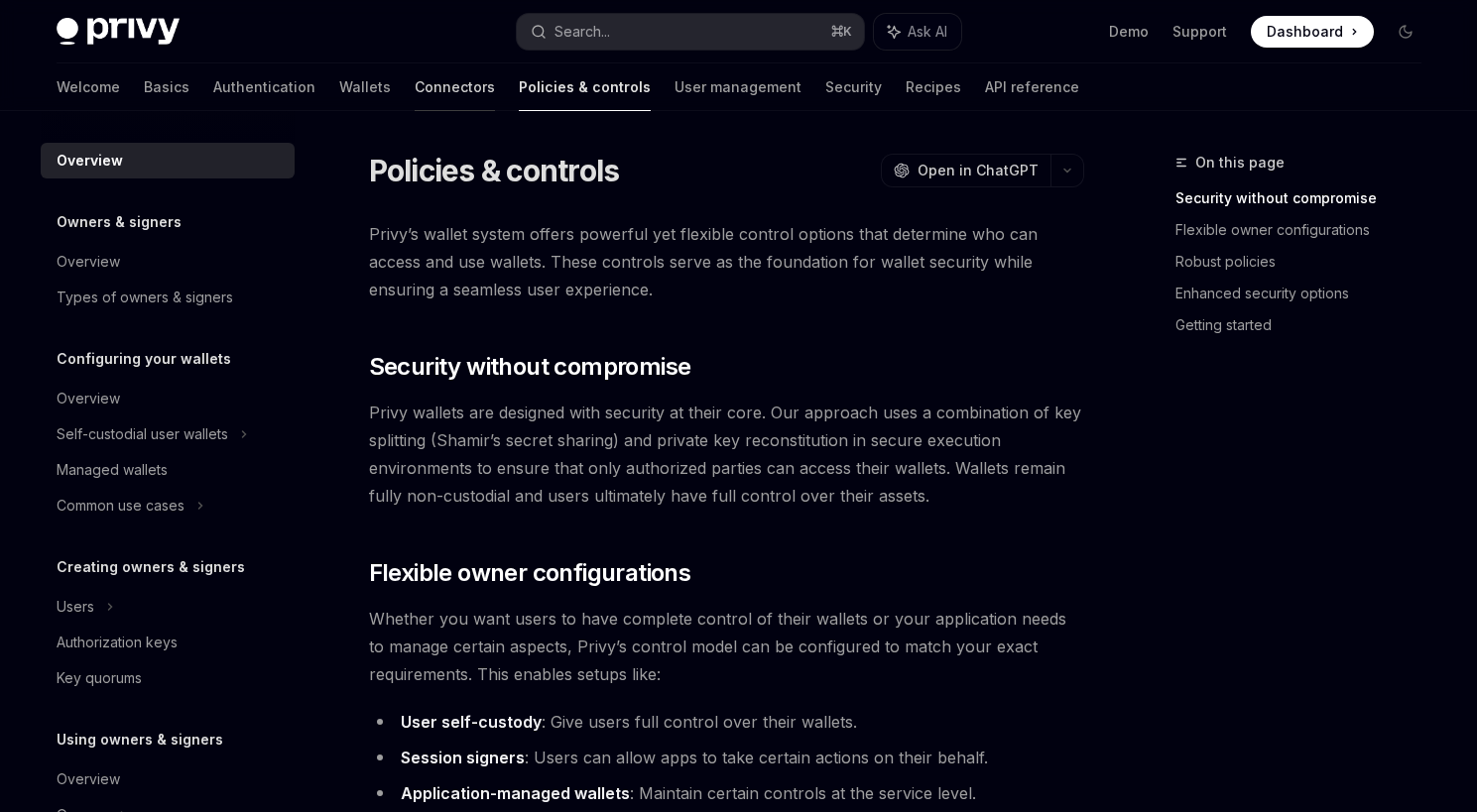 click on "Connectors" at bounding box center (454, 87) 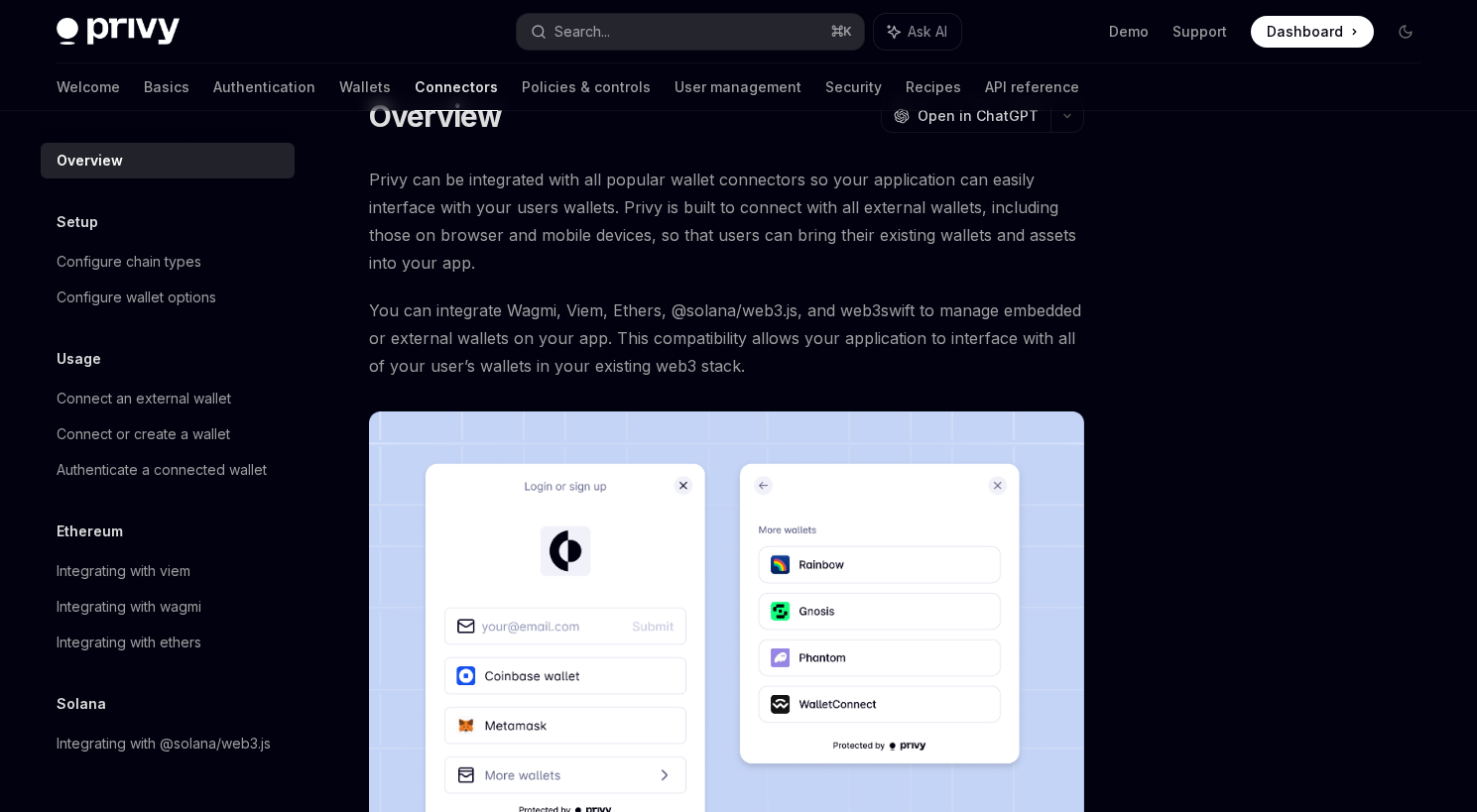 scroll, scrollTop: 0, scrollLeft: 0, axis: both 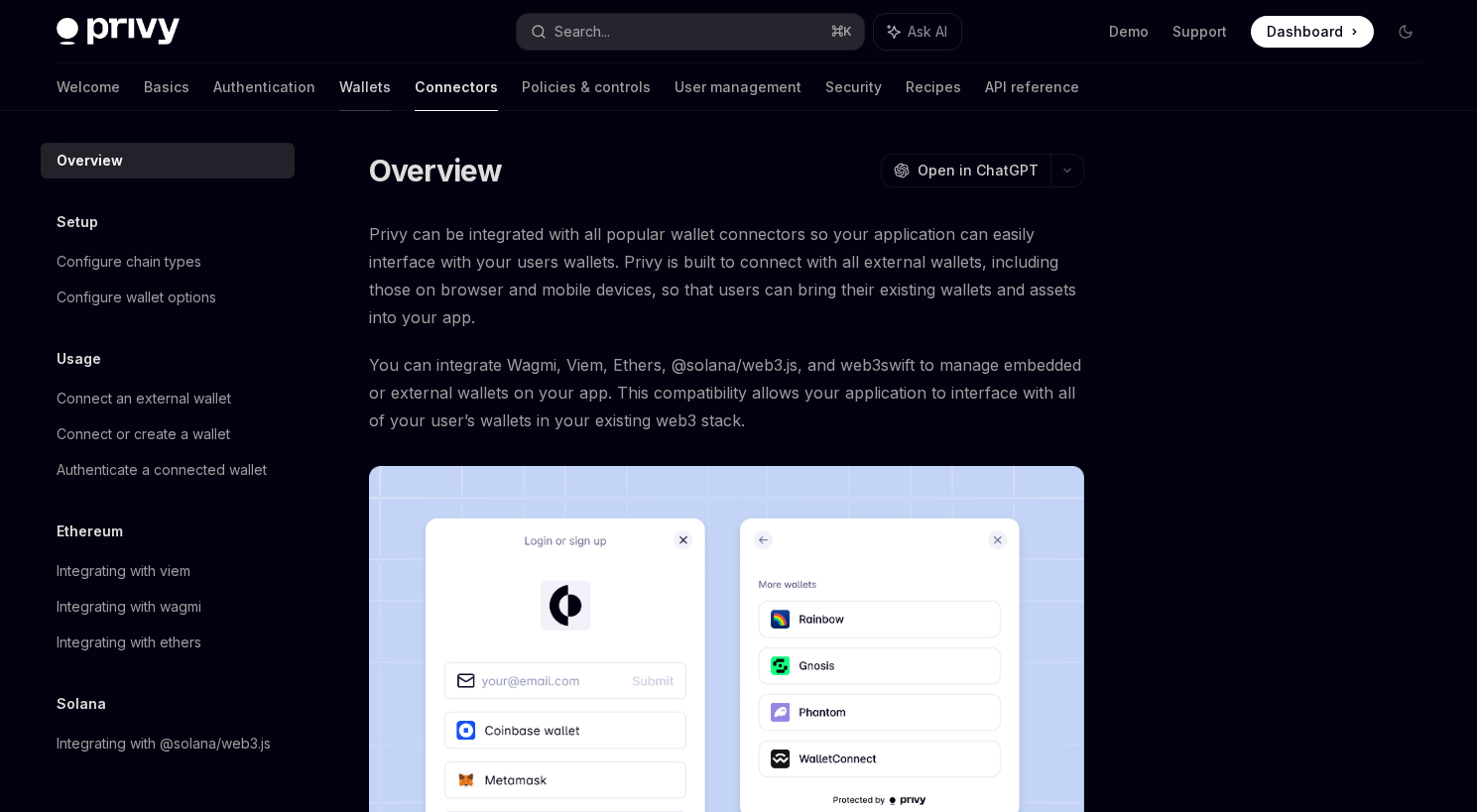 click on "Wallets" at bounding box center [365, 87] 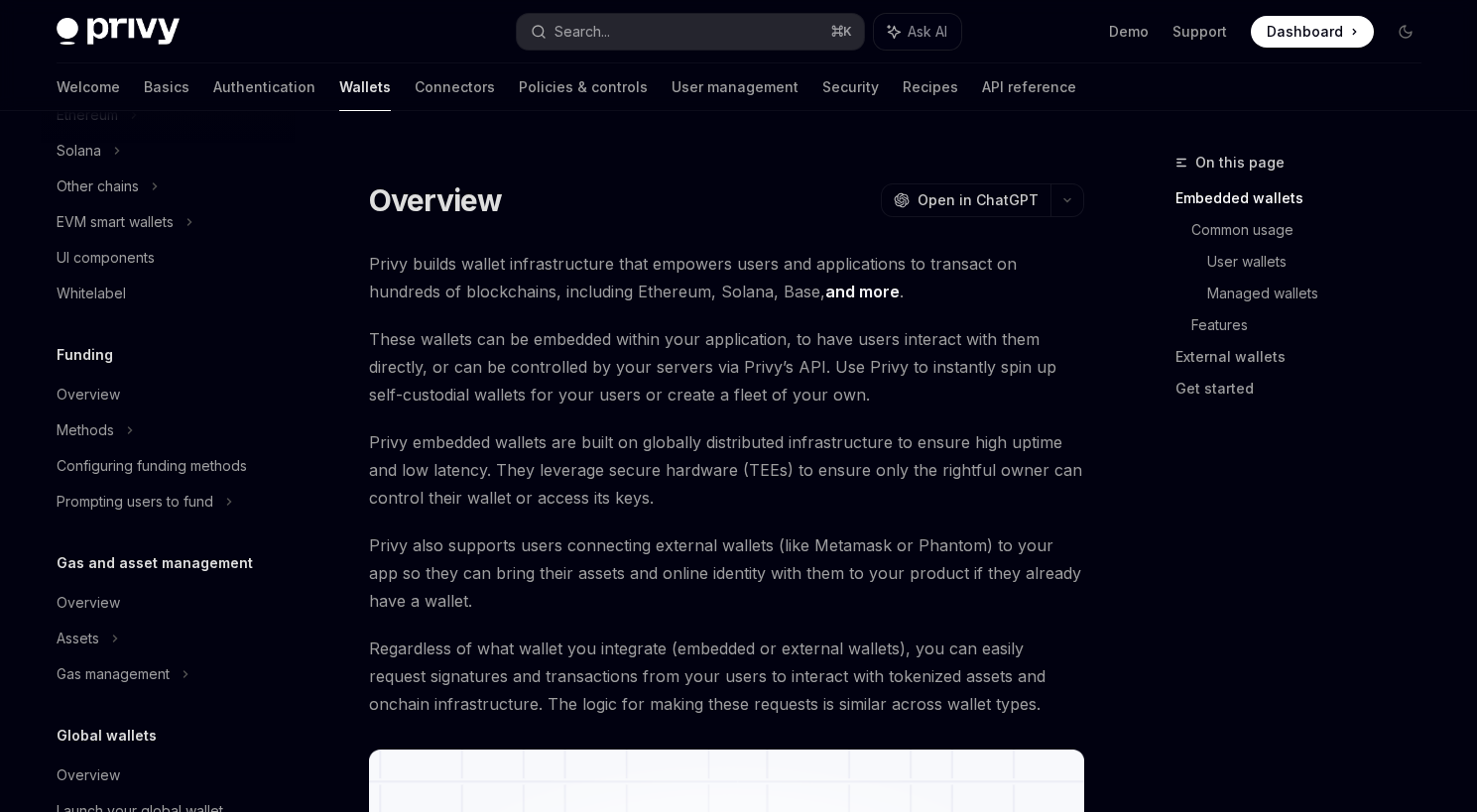 scroll, scrollTop: 647, scrollLeft: 0, axis: vertical 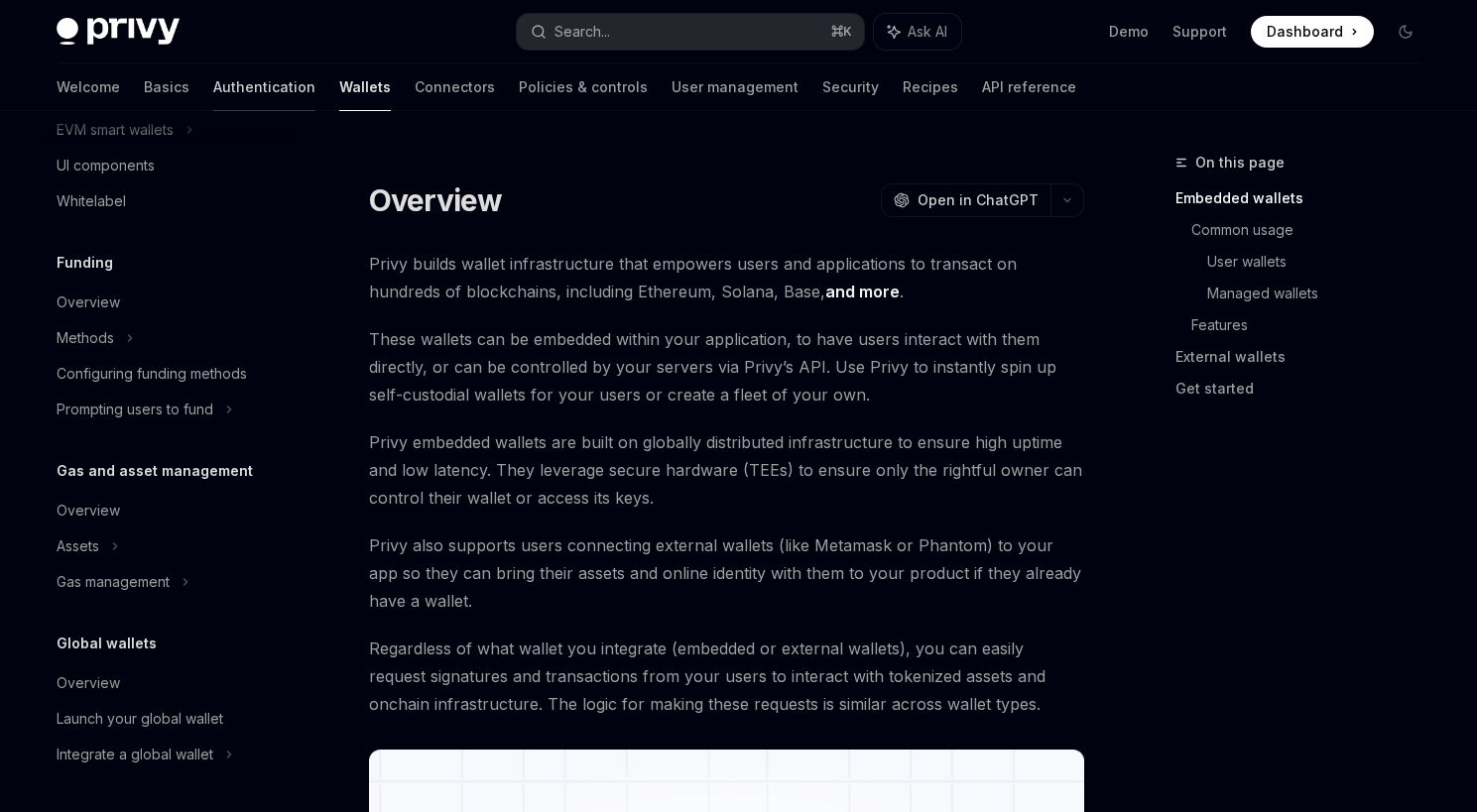 click on "Authentication" at bounding box center (264, 87) 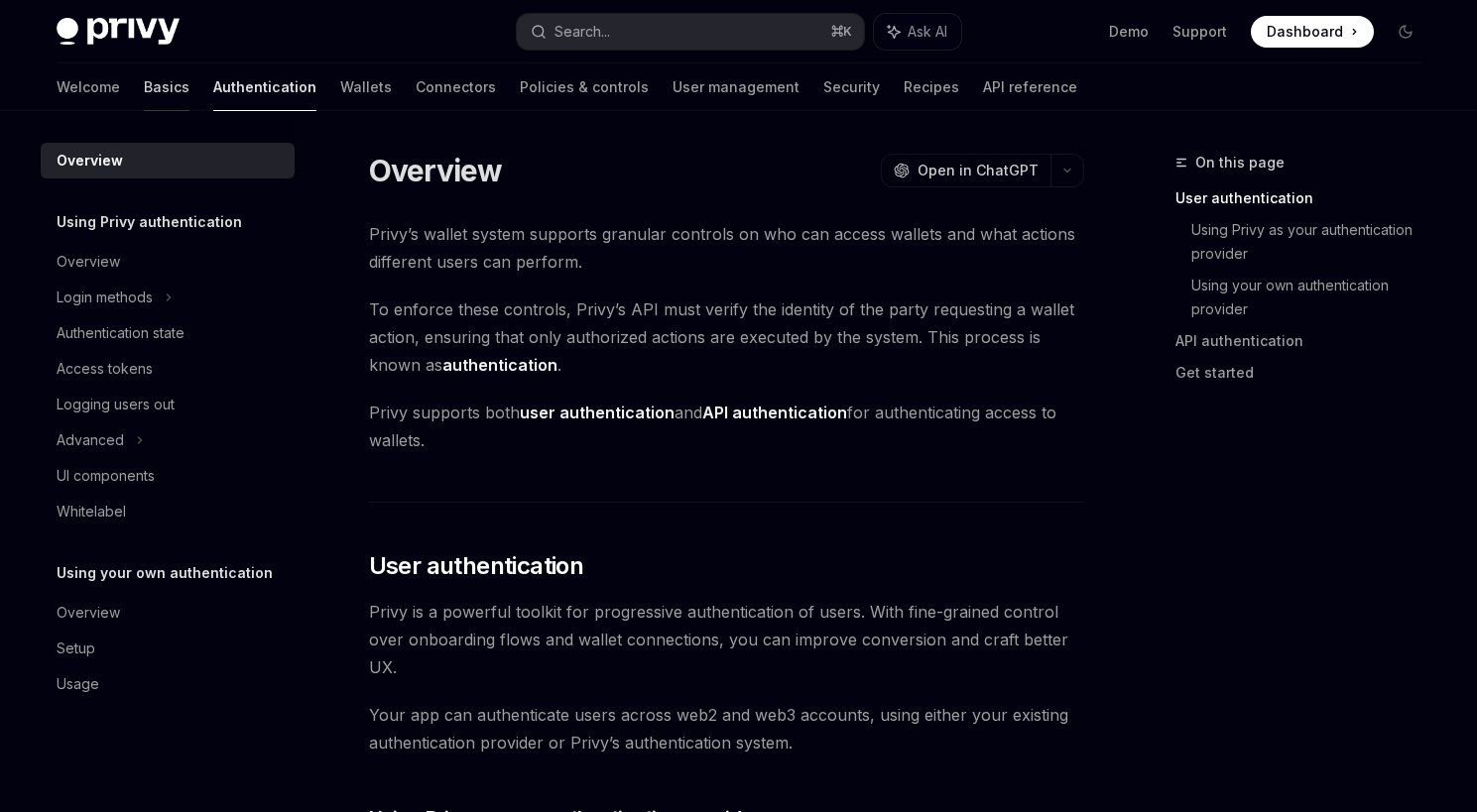 click on "Basics" at bounding box center (167, 87) 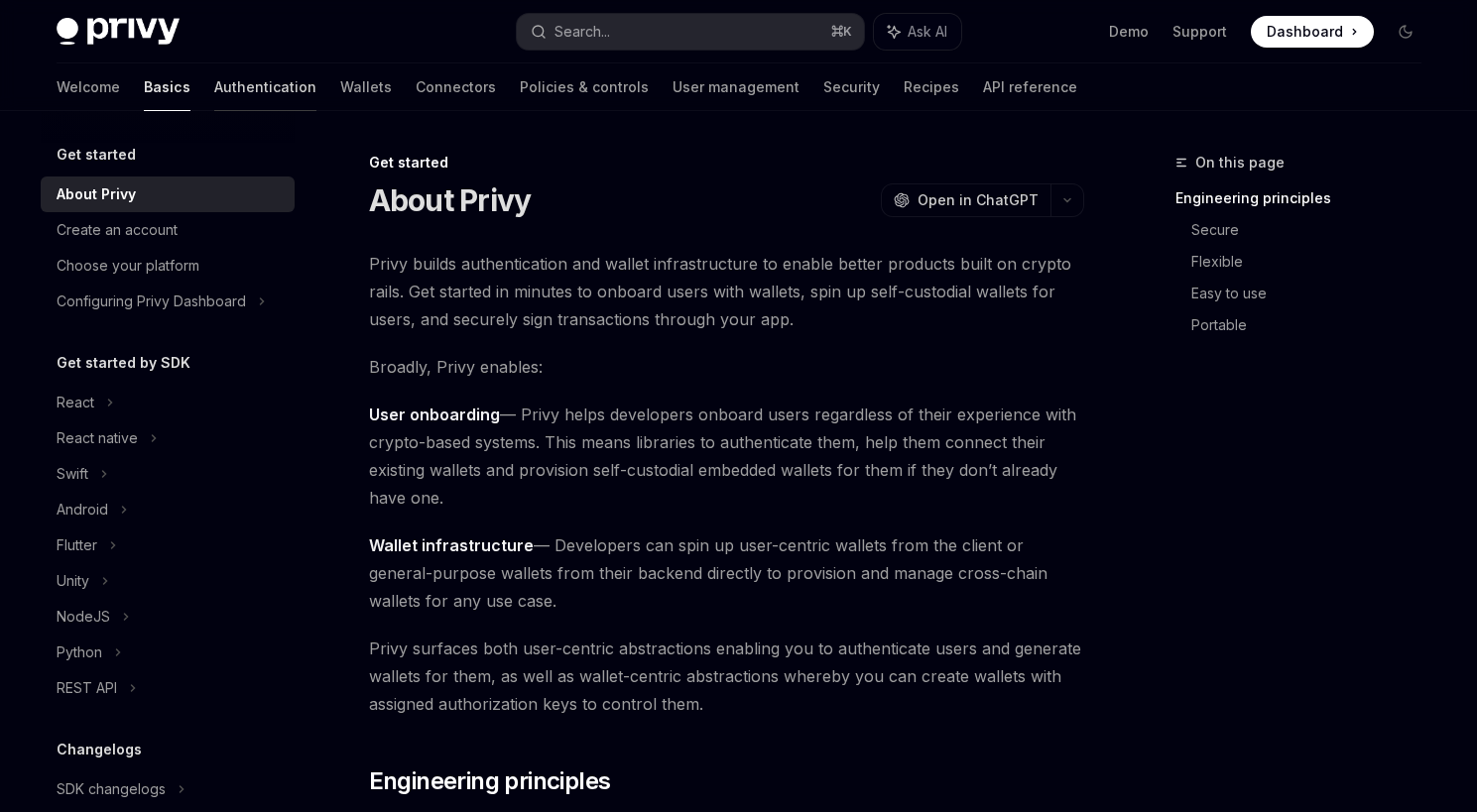 click on "Authentication" at bounding box center (265, 87) 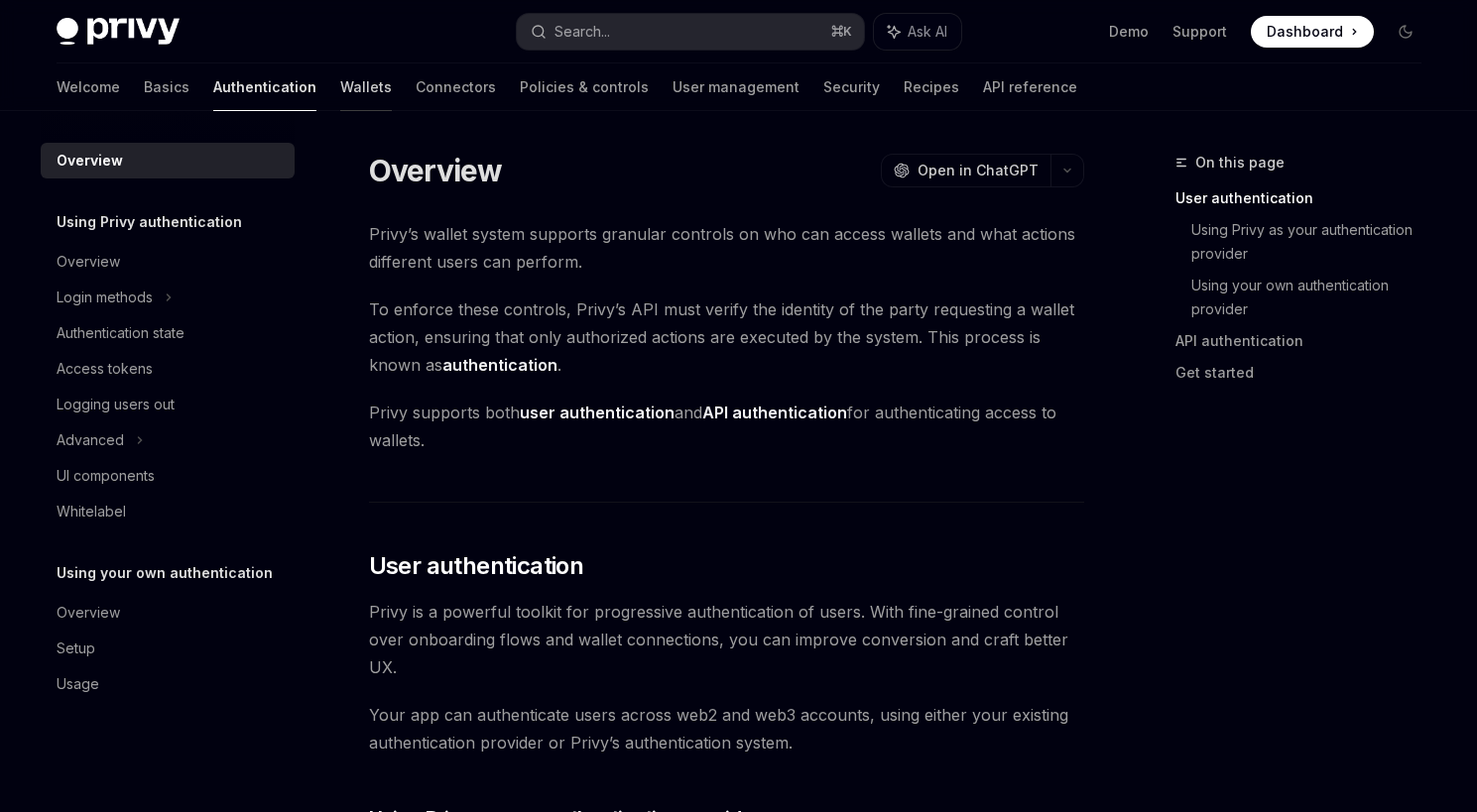 click on "Wallets" at bounding box center [366, 87] 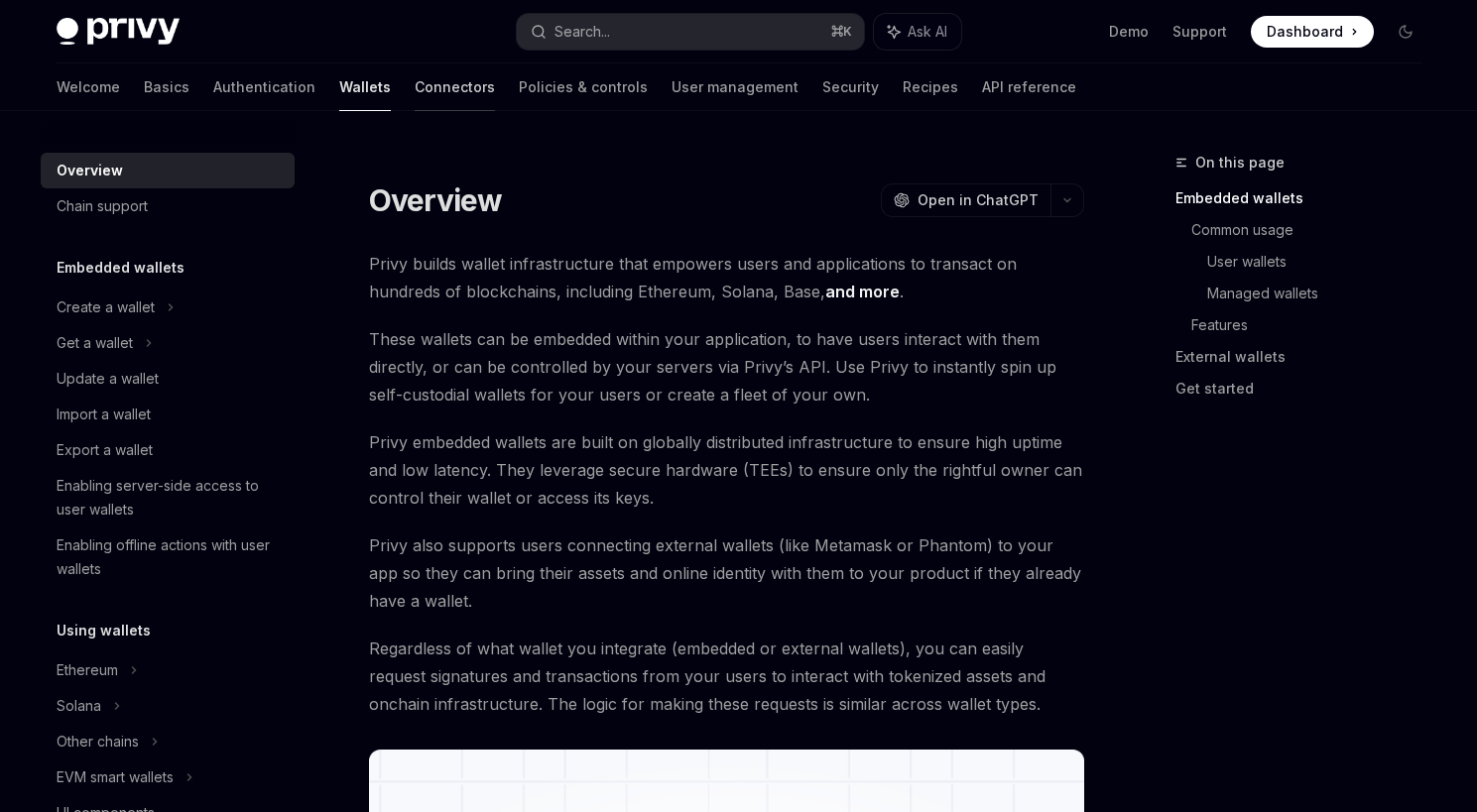 click on "Connectors" at bounding box center [454, 87] 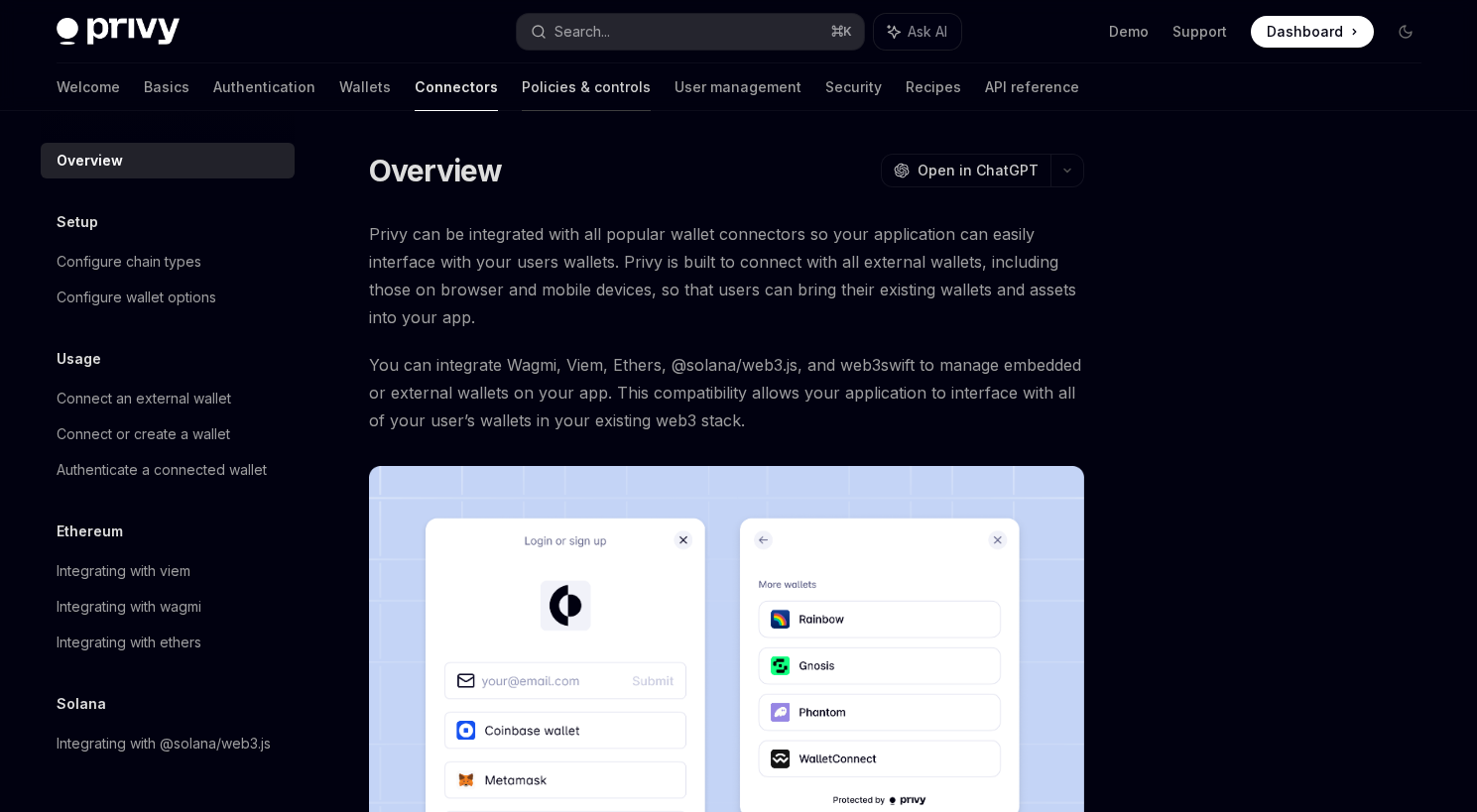 click on "Policies & controls" at bounding box center (586, 87) 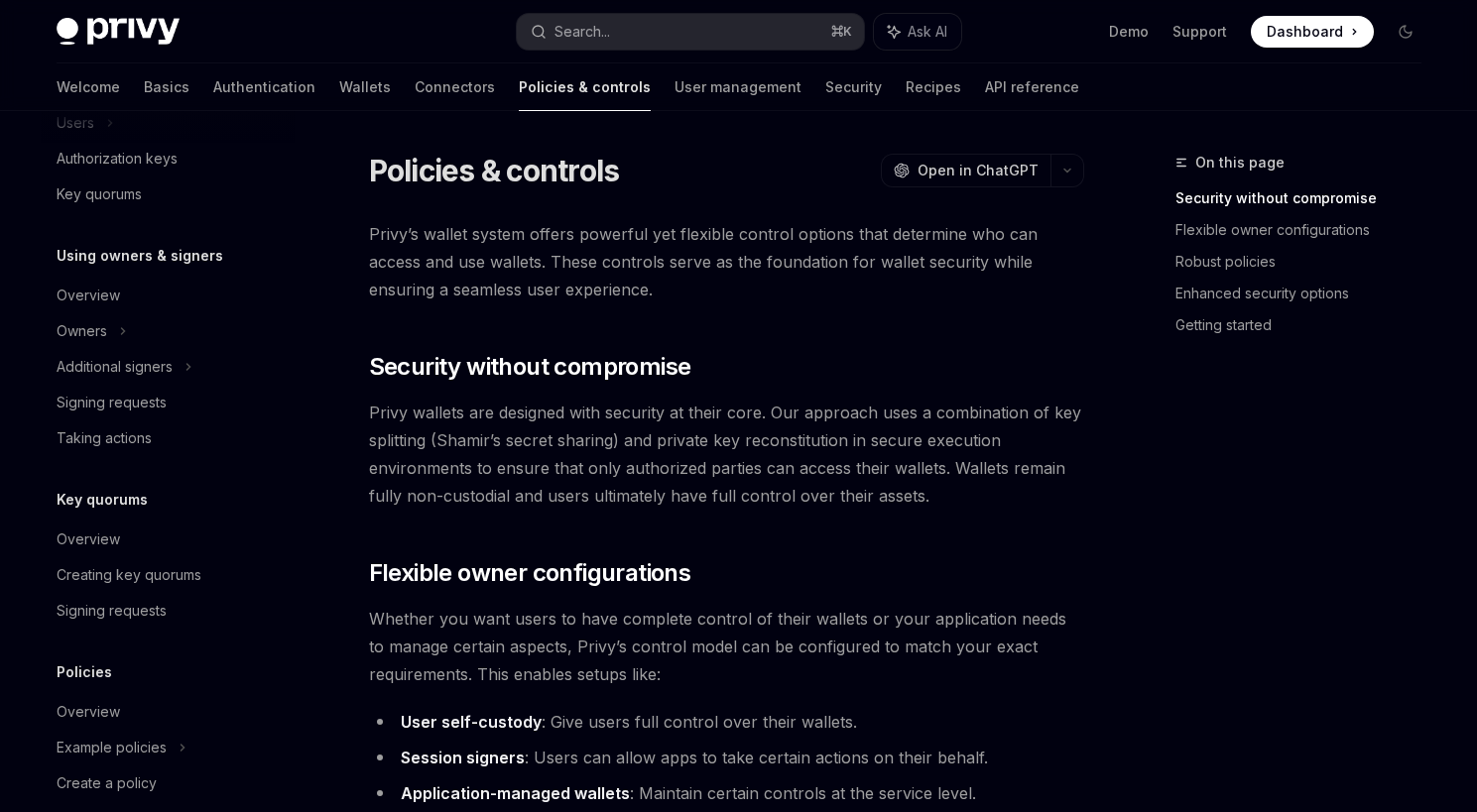 scroll, scrollTop: 584, scrollLeft: 0, axis: vertical 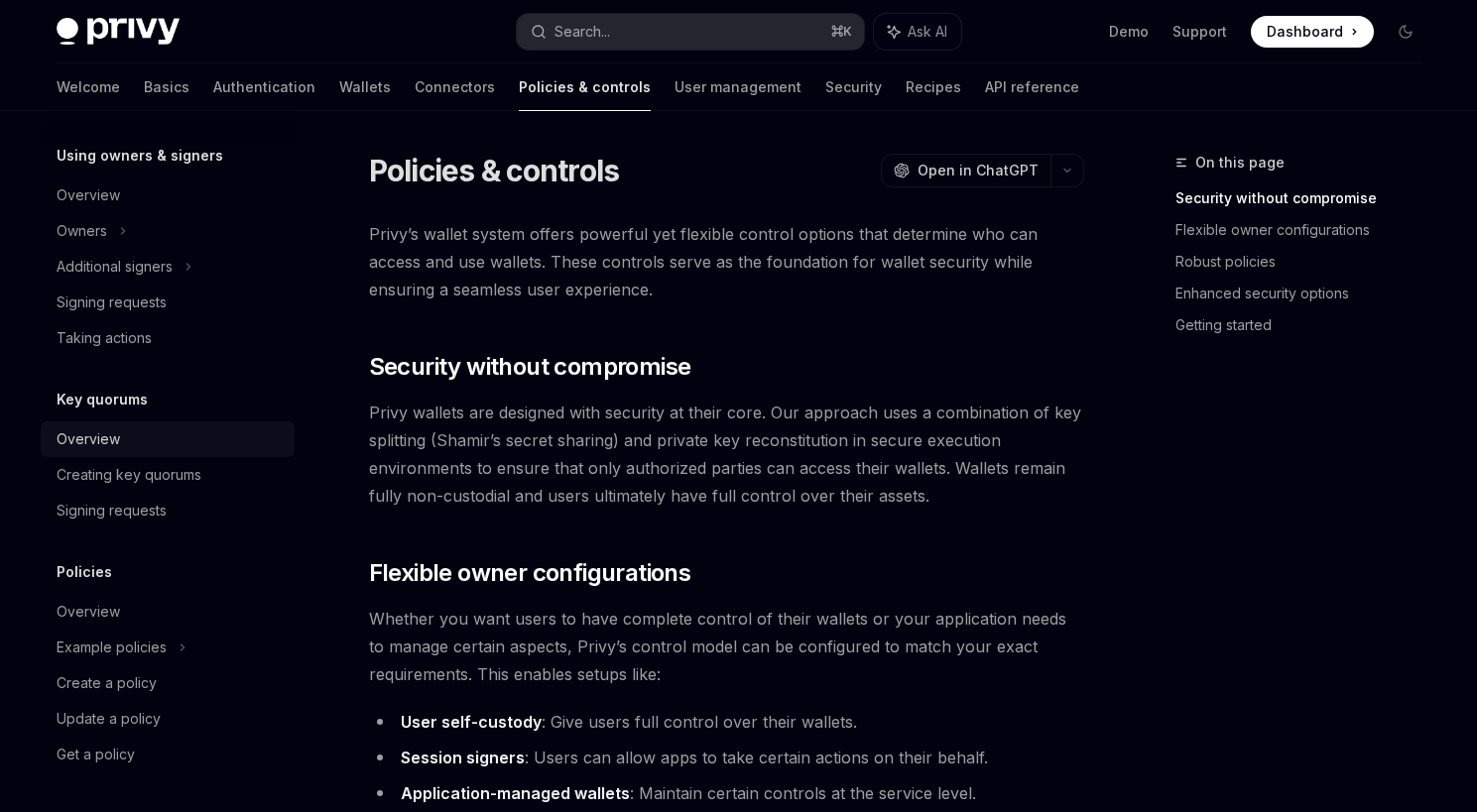 click on "Overview" at bounding box center (88, 439) 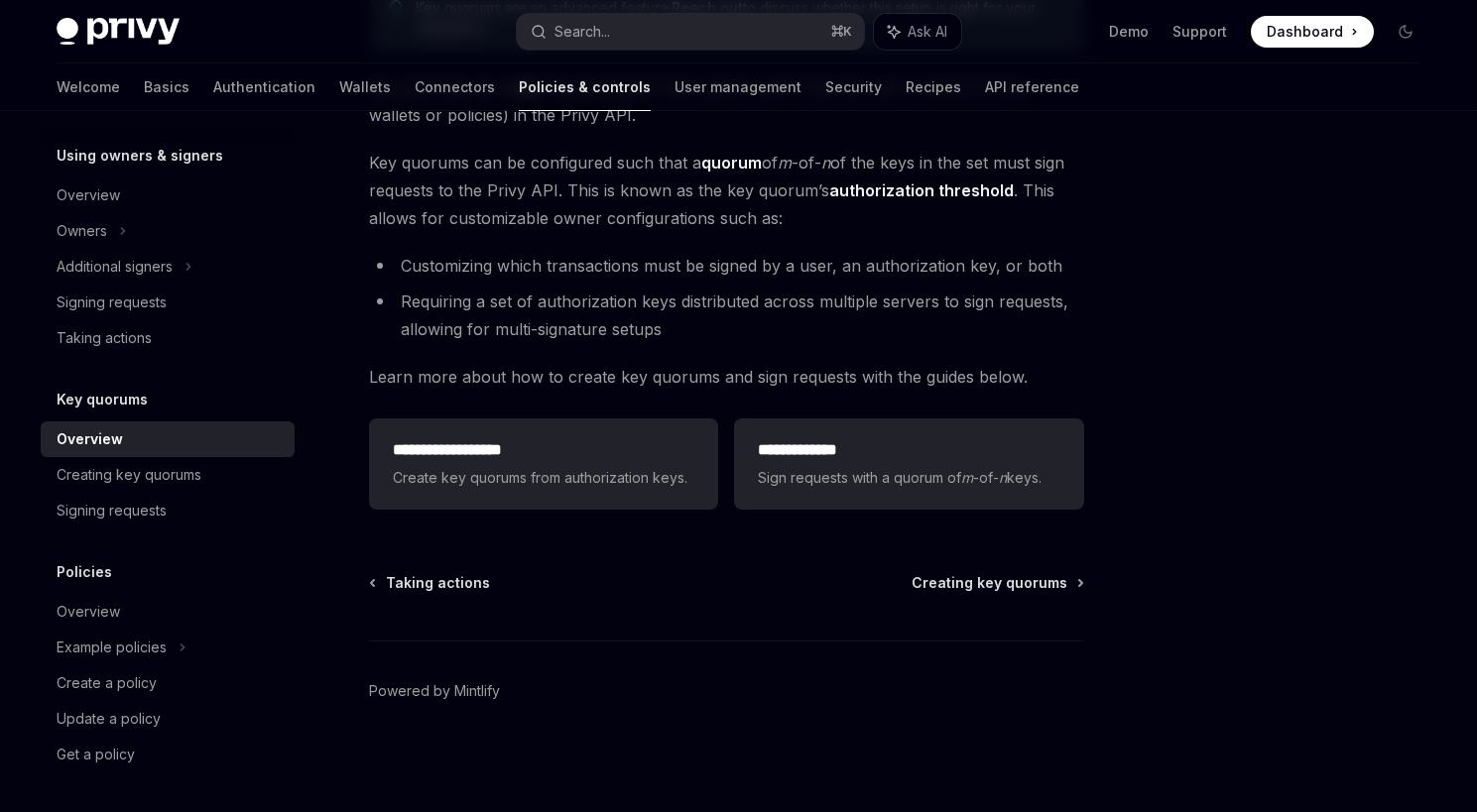 scroll, scrollTop: 0, scrollLeft: 0, axis: both 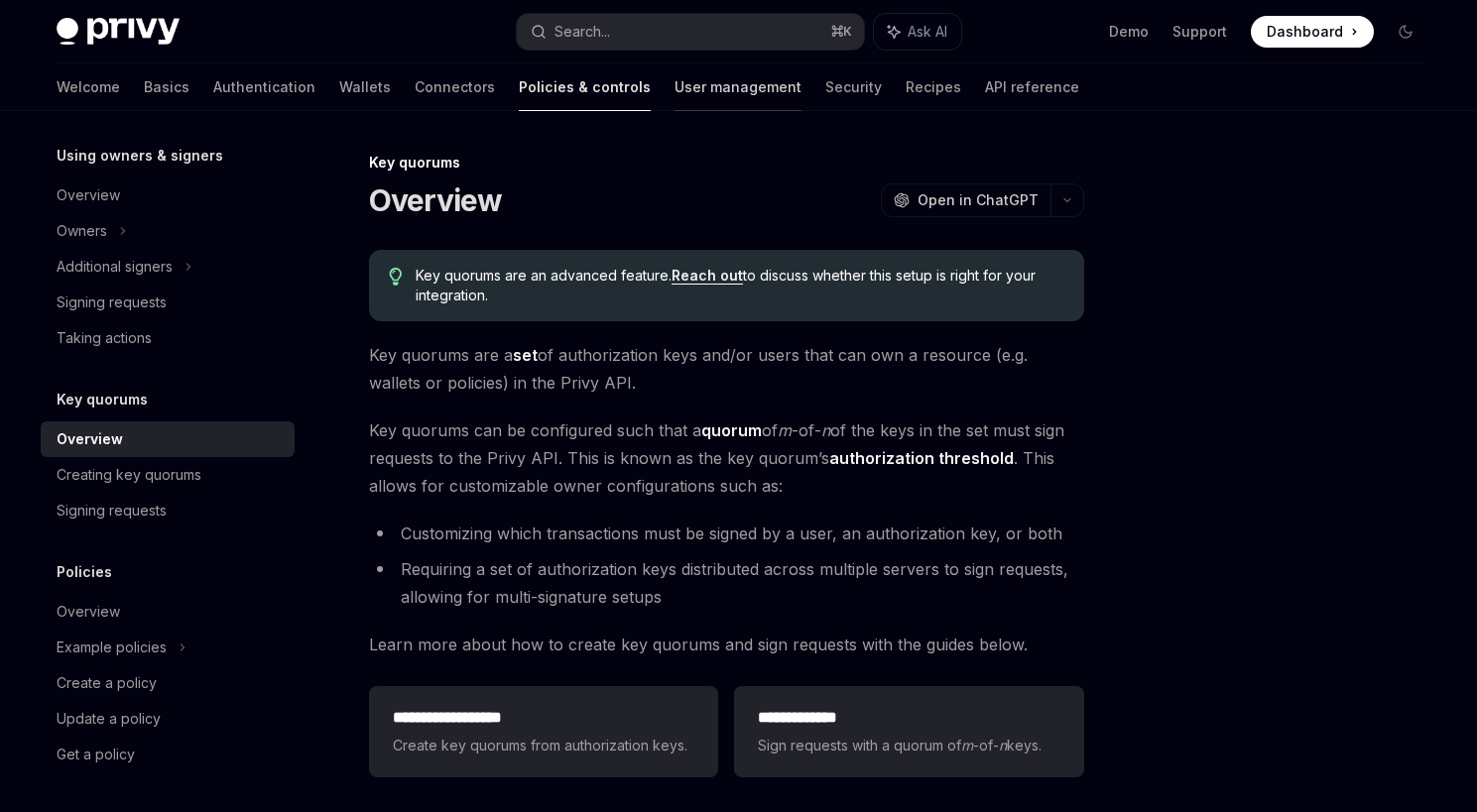 click on "User management" at bounding box center (738, 87) 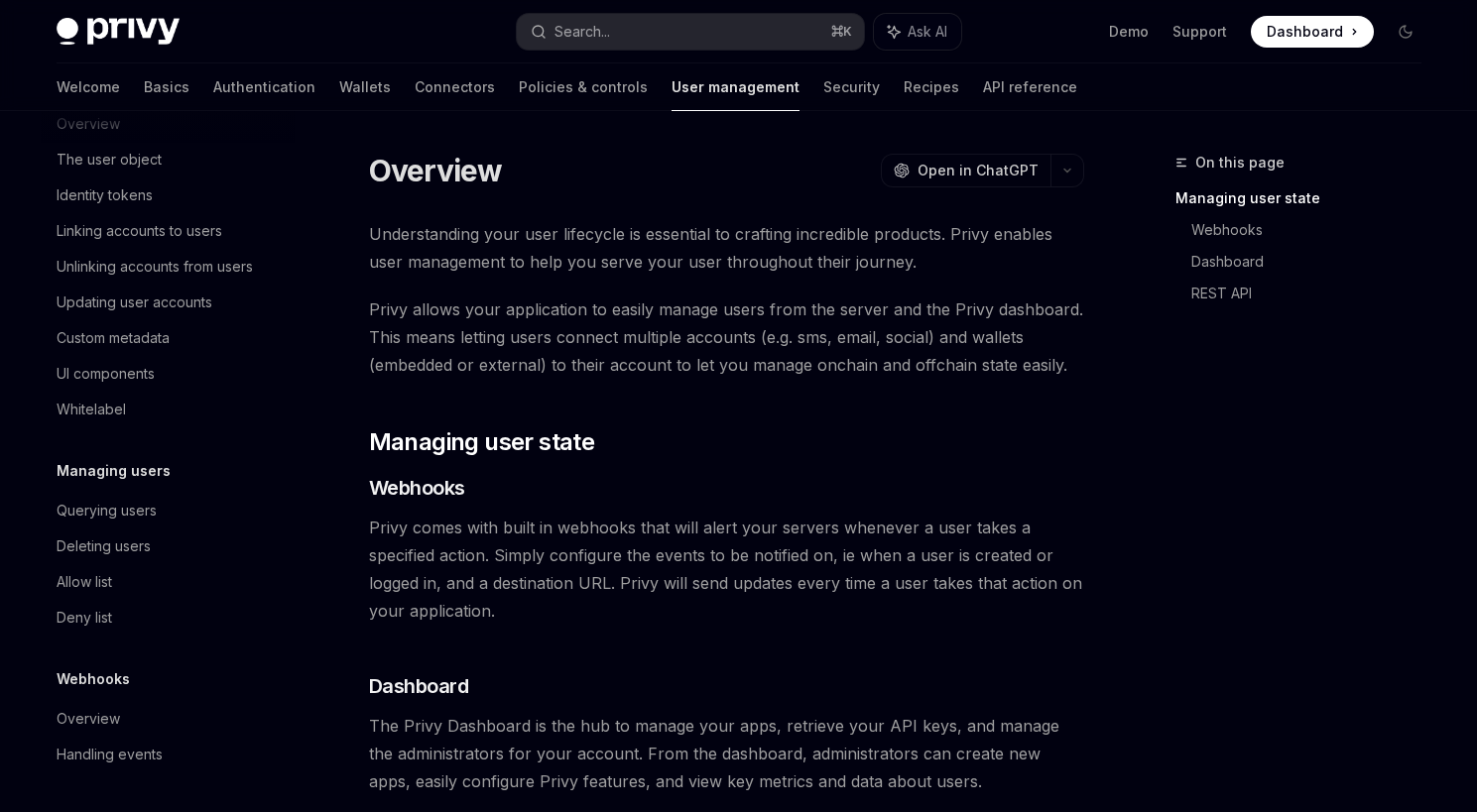 scroll, scrollTop: 0, scrollLeft: 0, axis: both 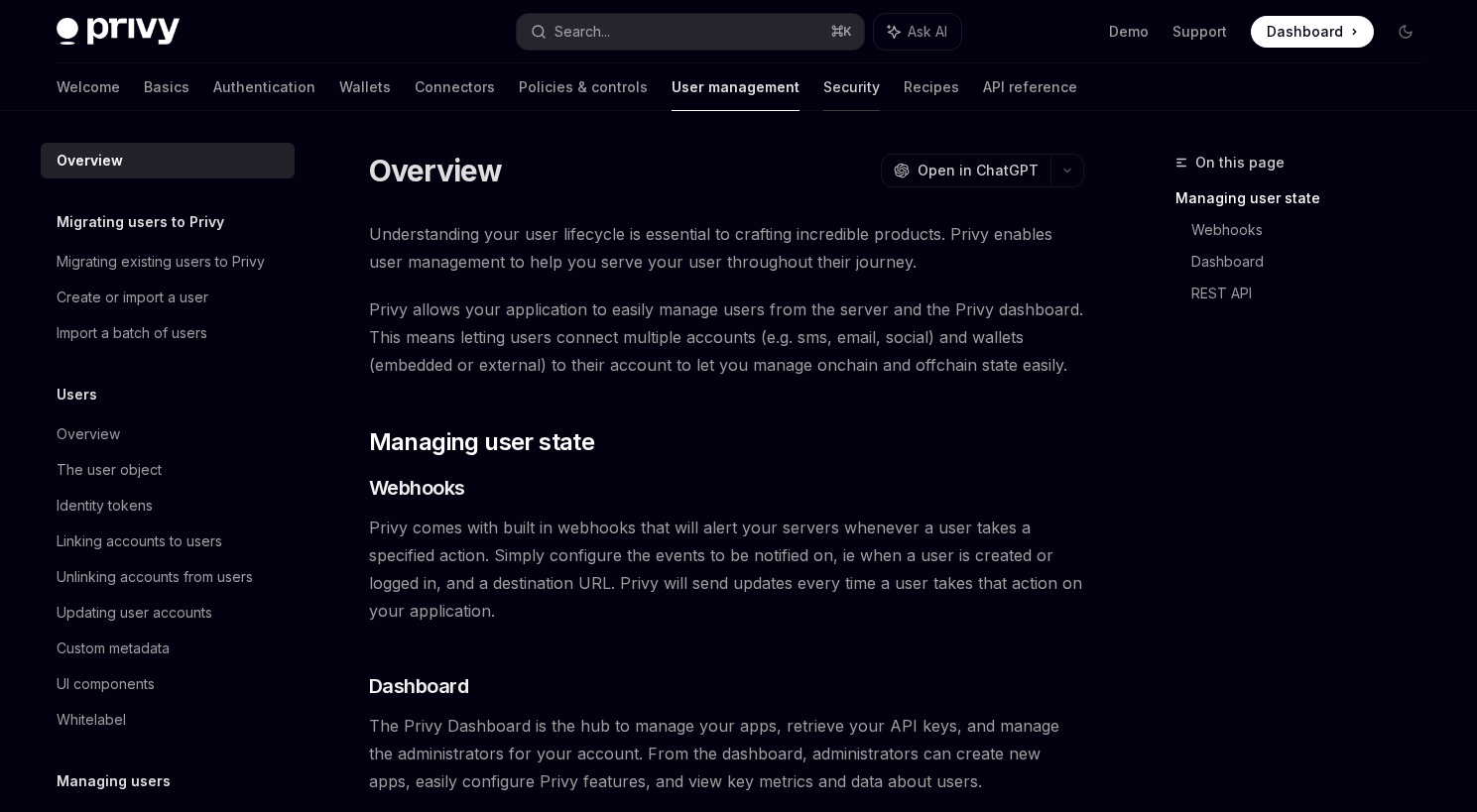click on "Security" at bounding box center (851, 87) 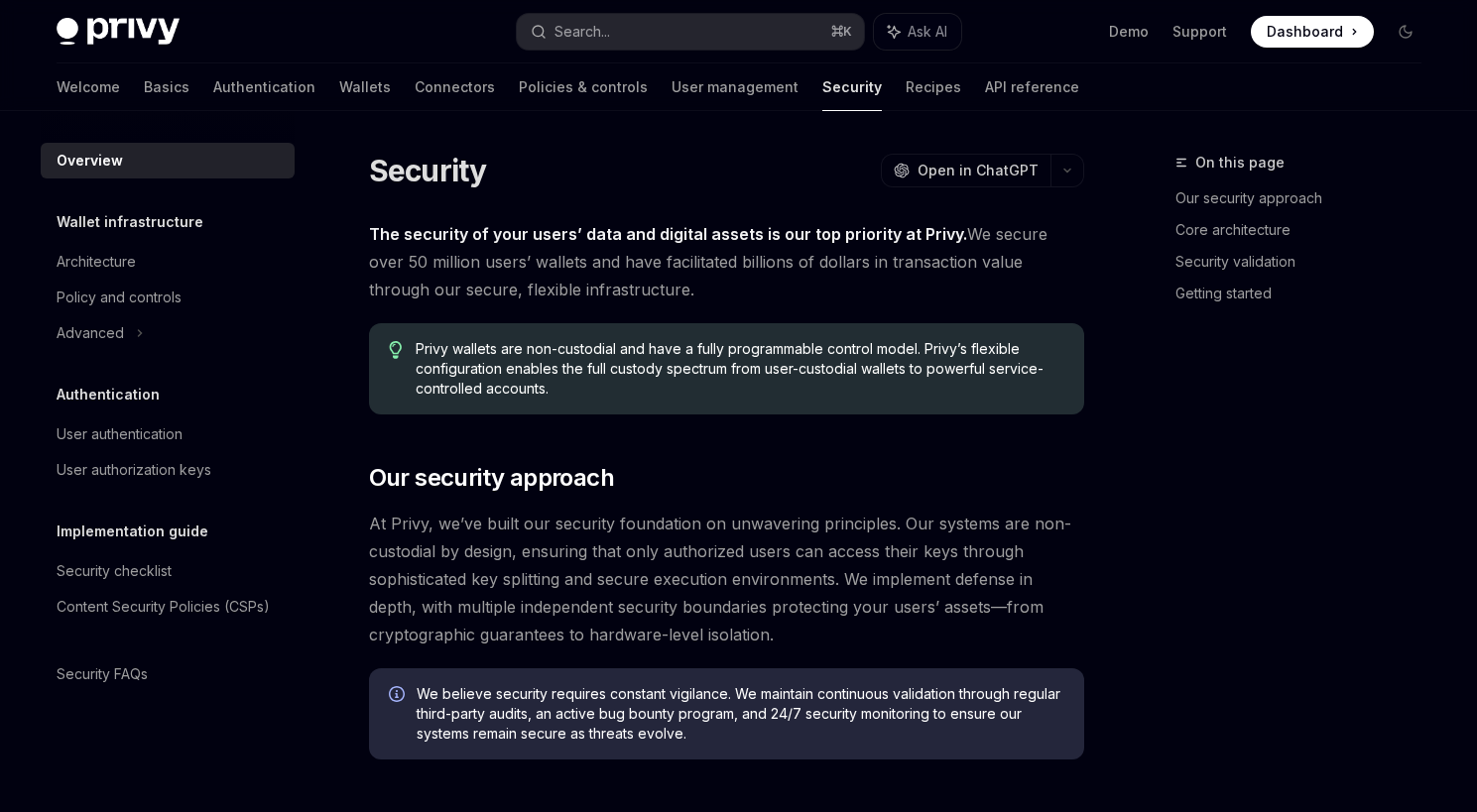 type on "*" 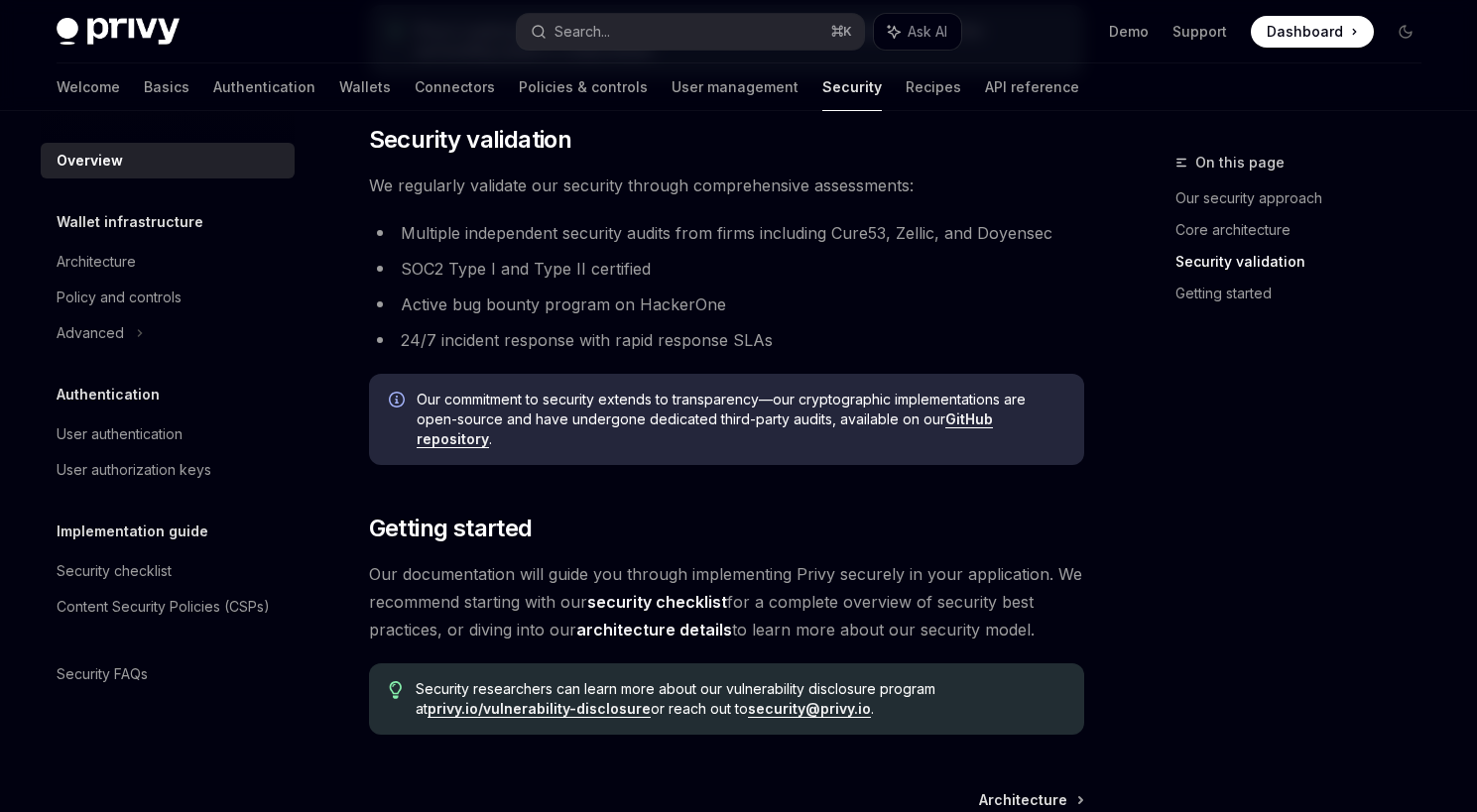 scroll, scrollTop: 1258, scrollLeft: 0, axis: vertical 